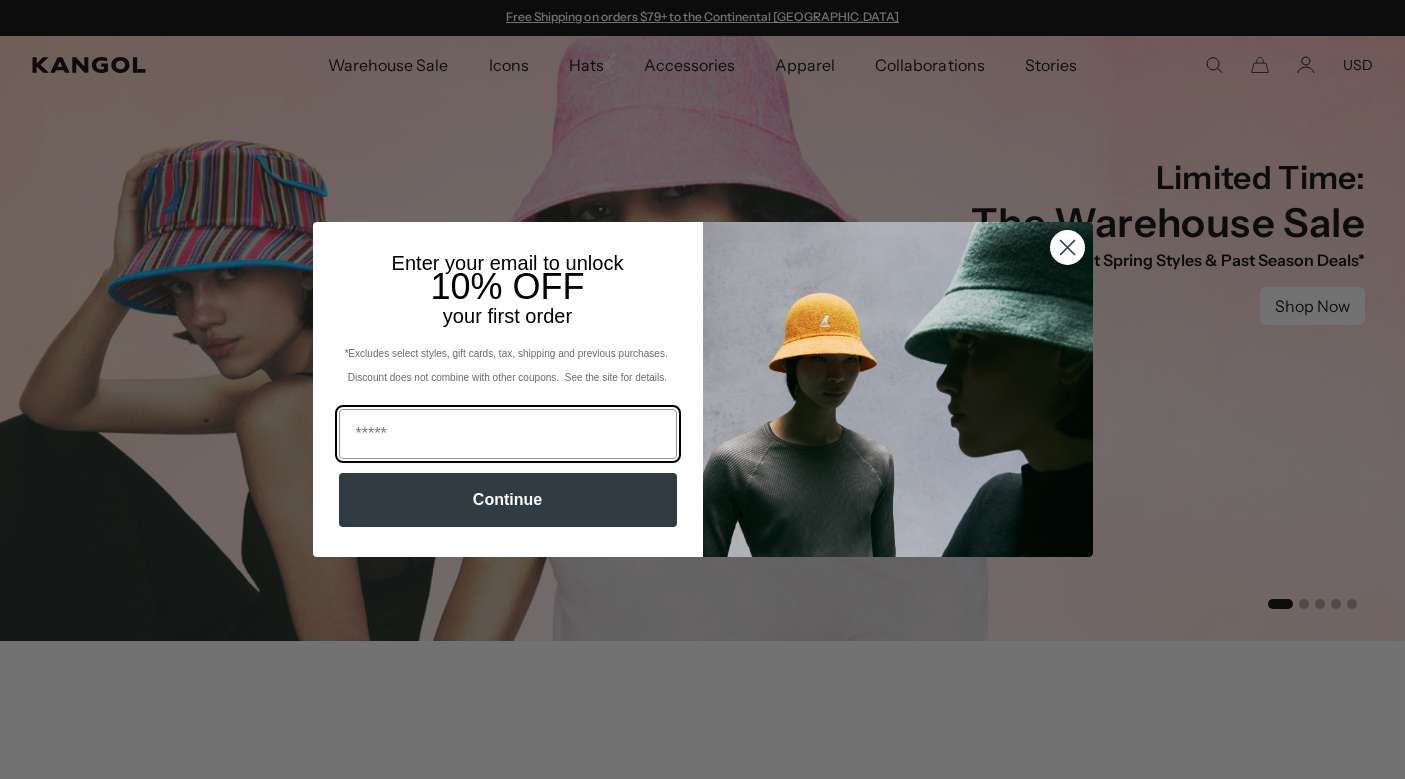 scroll, scrollTop: 0, scrollLeft: 0, axis: both 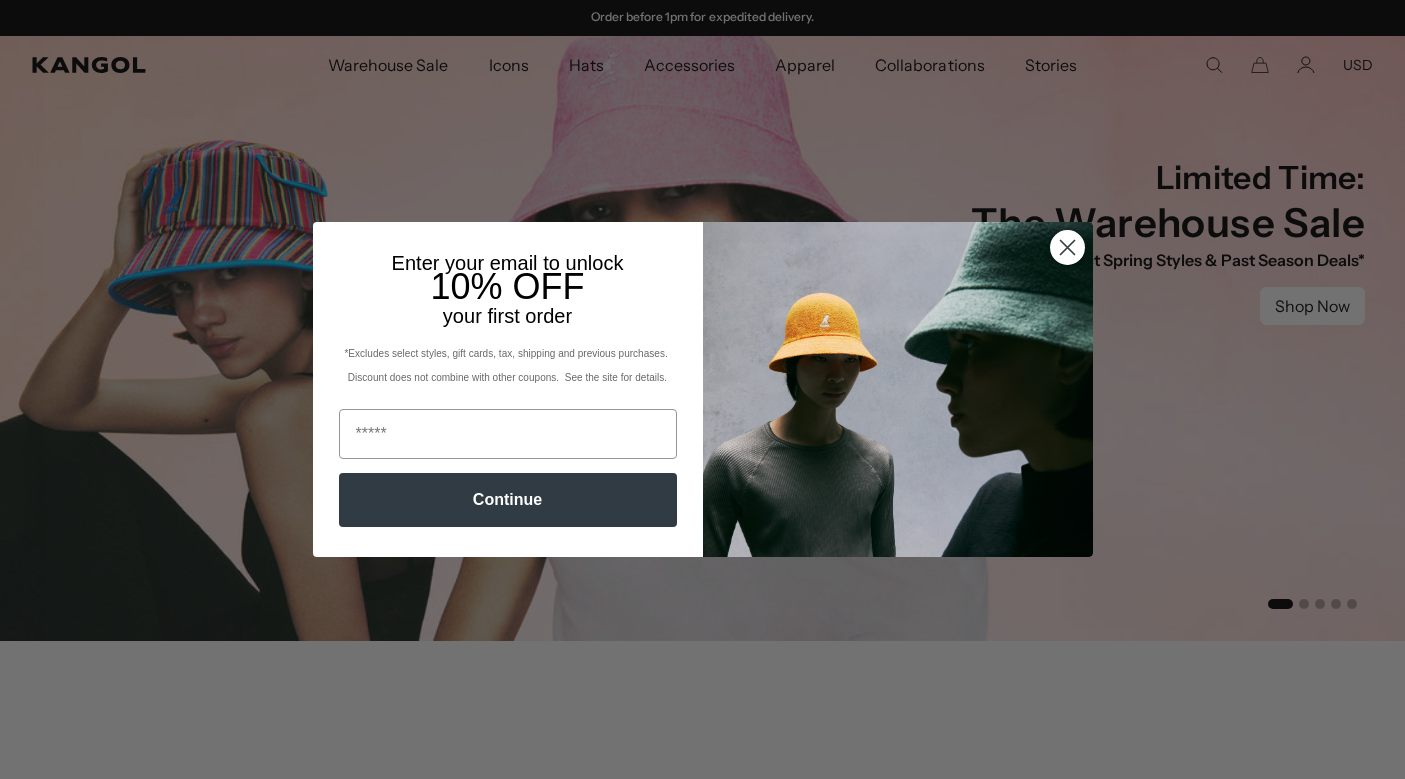 click 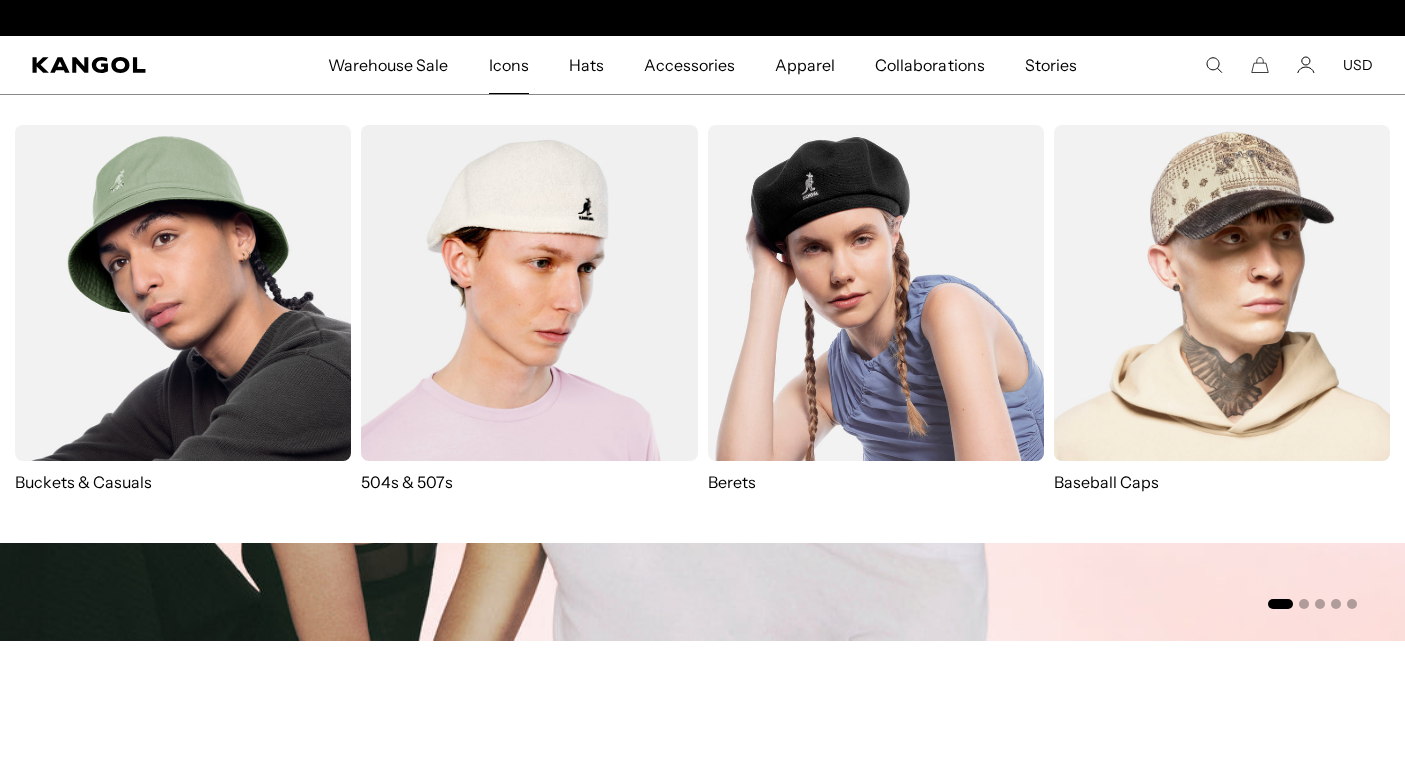 scroll, scrollTop: 0, scrollLeft: 0, axis: both 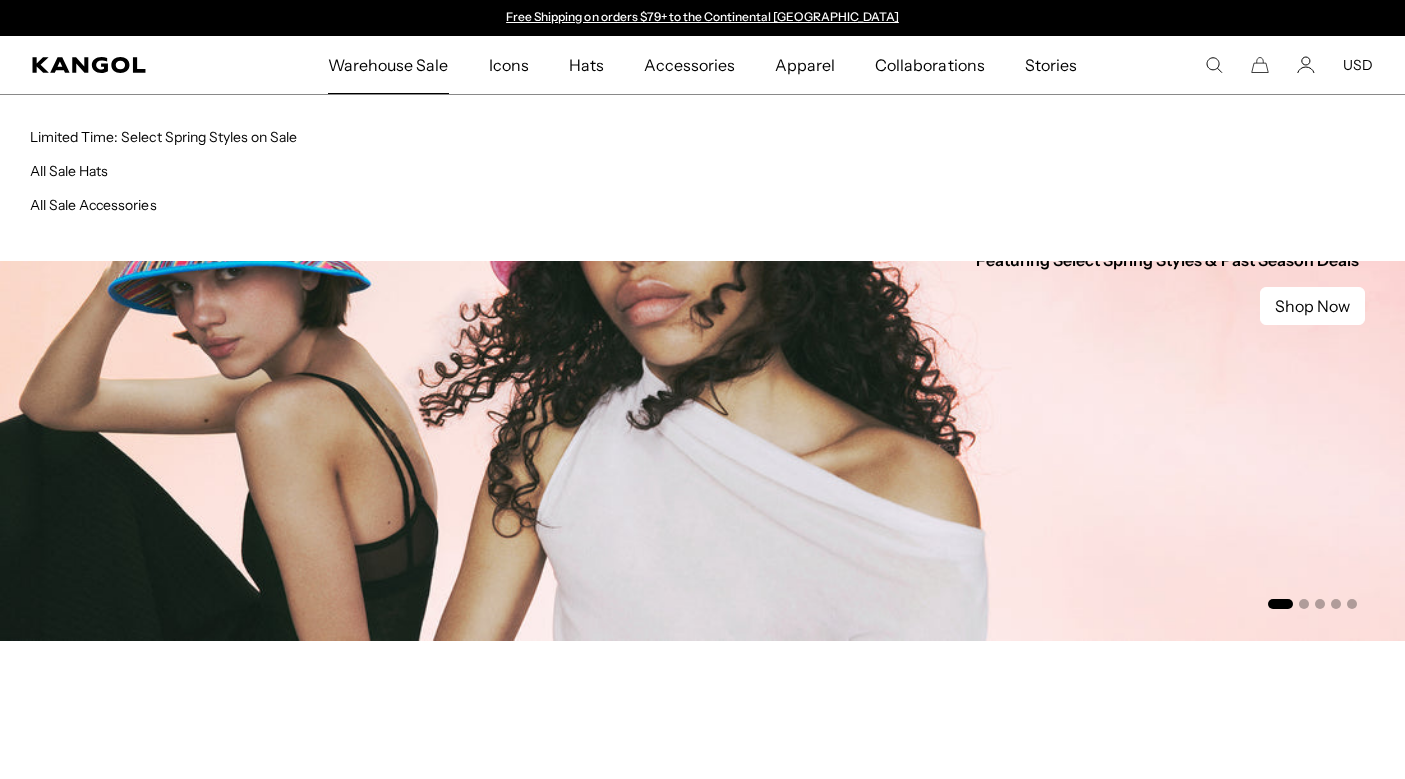 click on "Warehouse Sale" at bounding box center (388, 65) 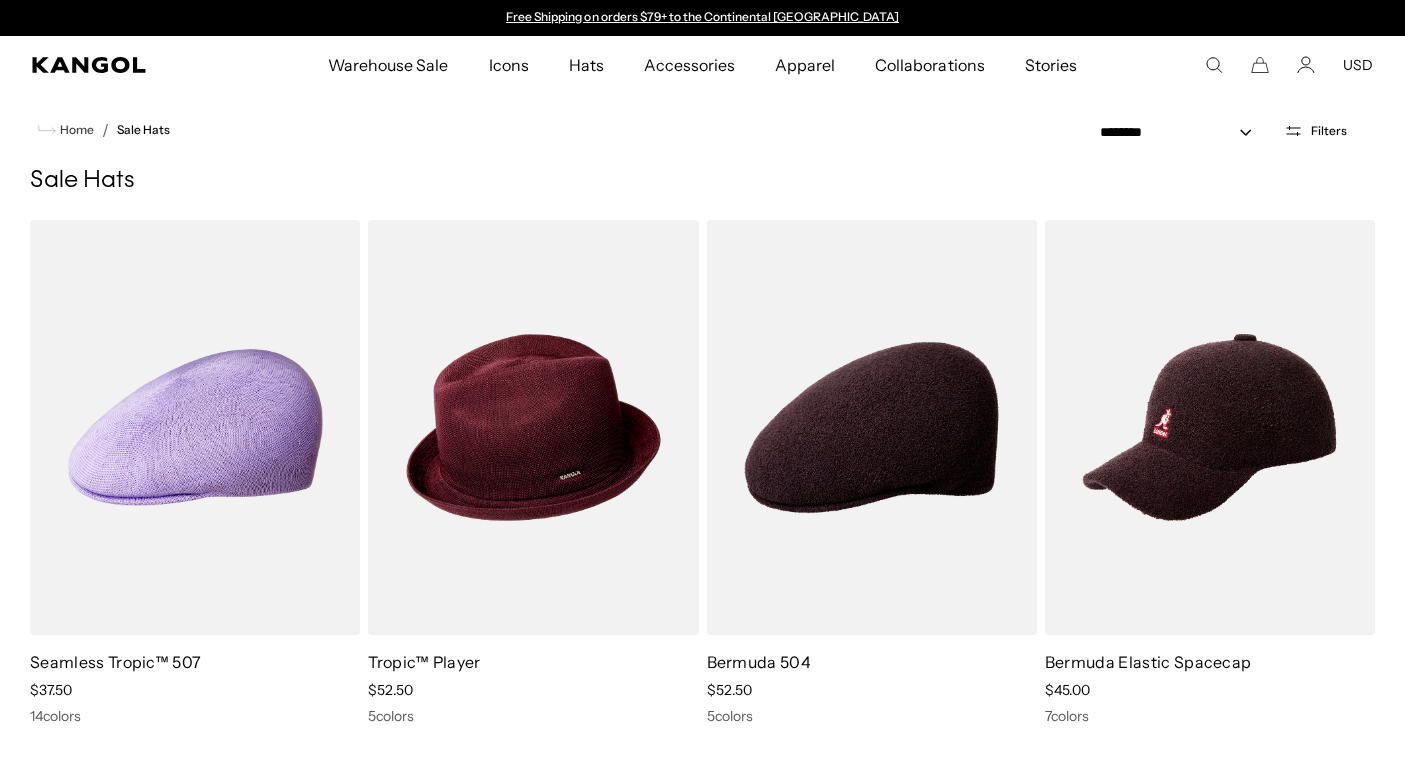 scroll, scrollTop: 0, scrollLeft: 0, axis: both 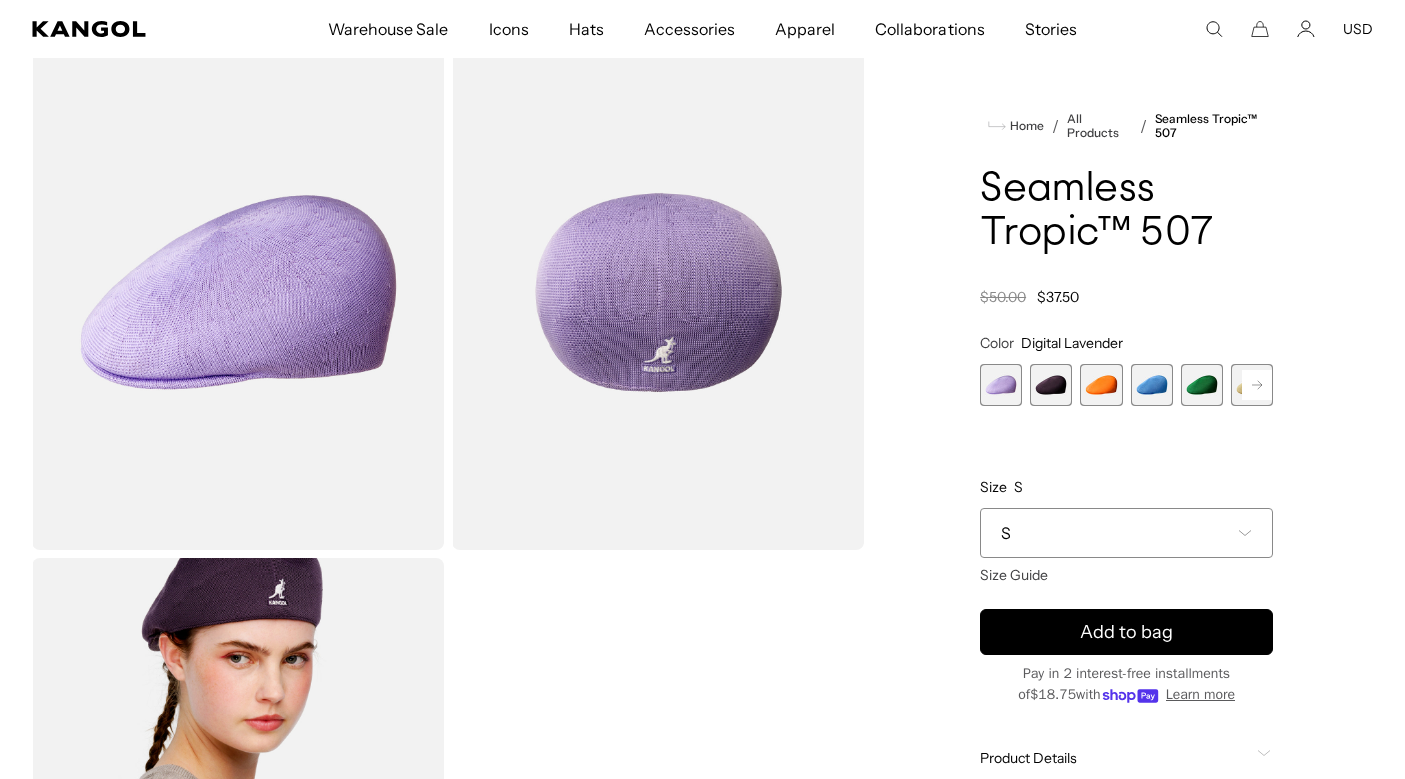 click at bounding box center (1051, 385) 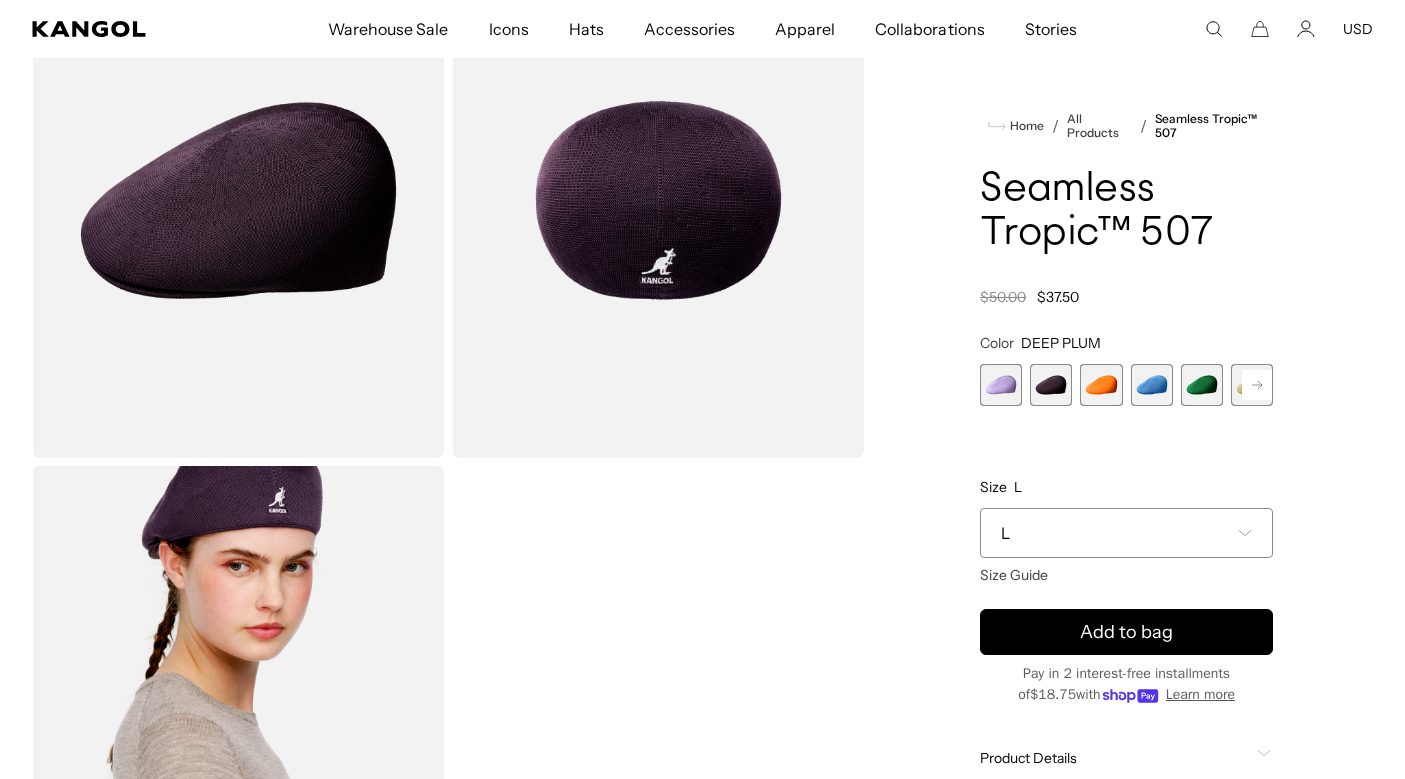 scroll, scrollTop: 212, scrollLeft: 0, axis: vertical 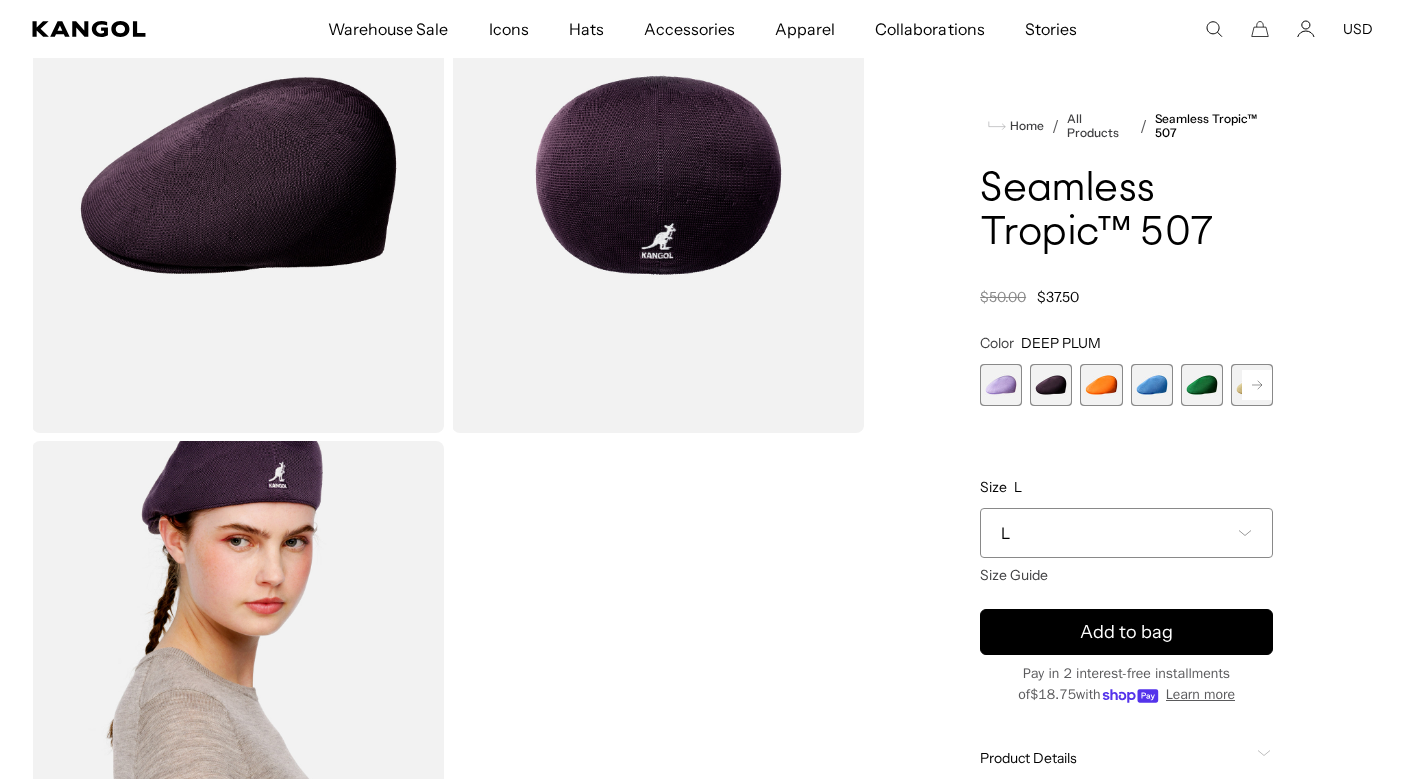 click 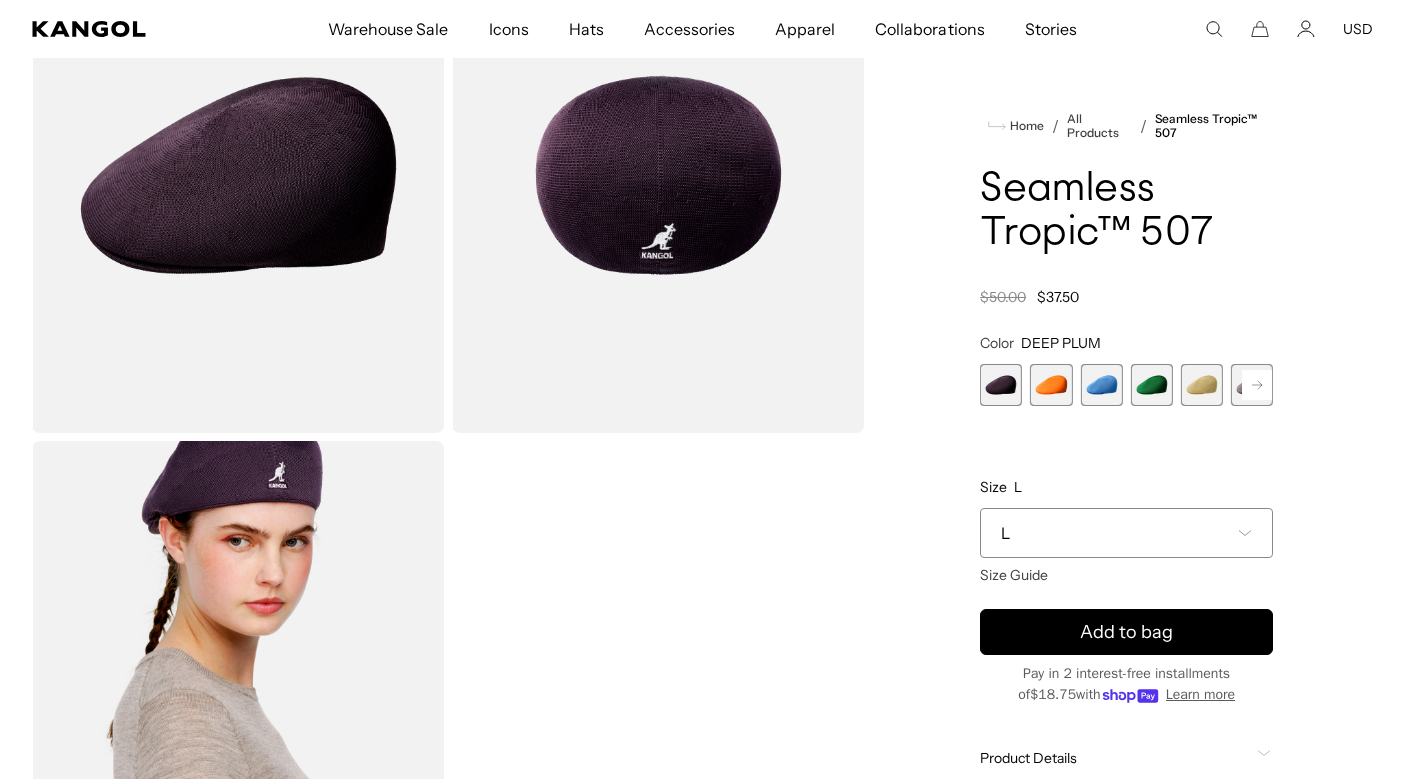 click 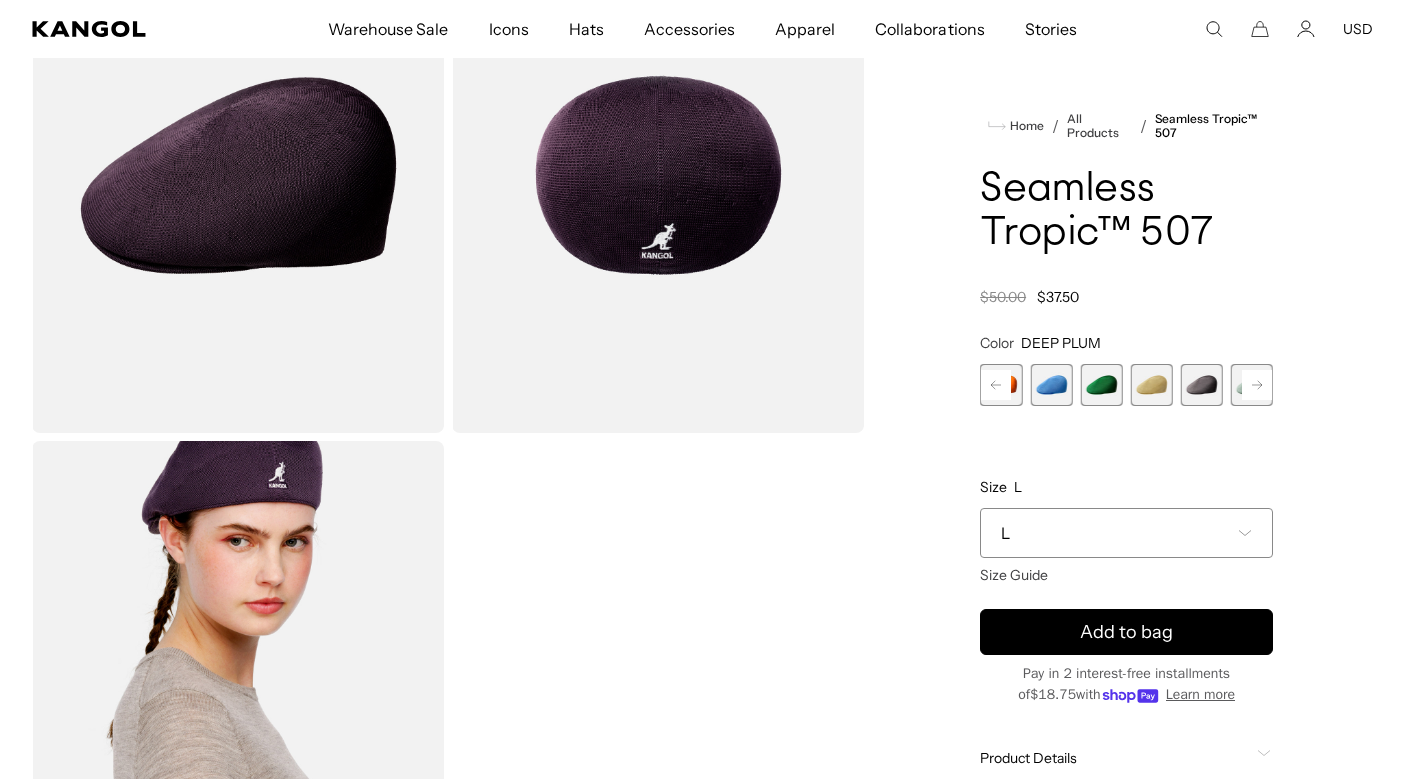 click 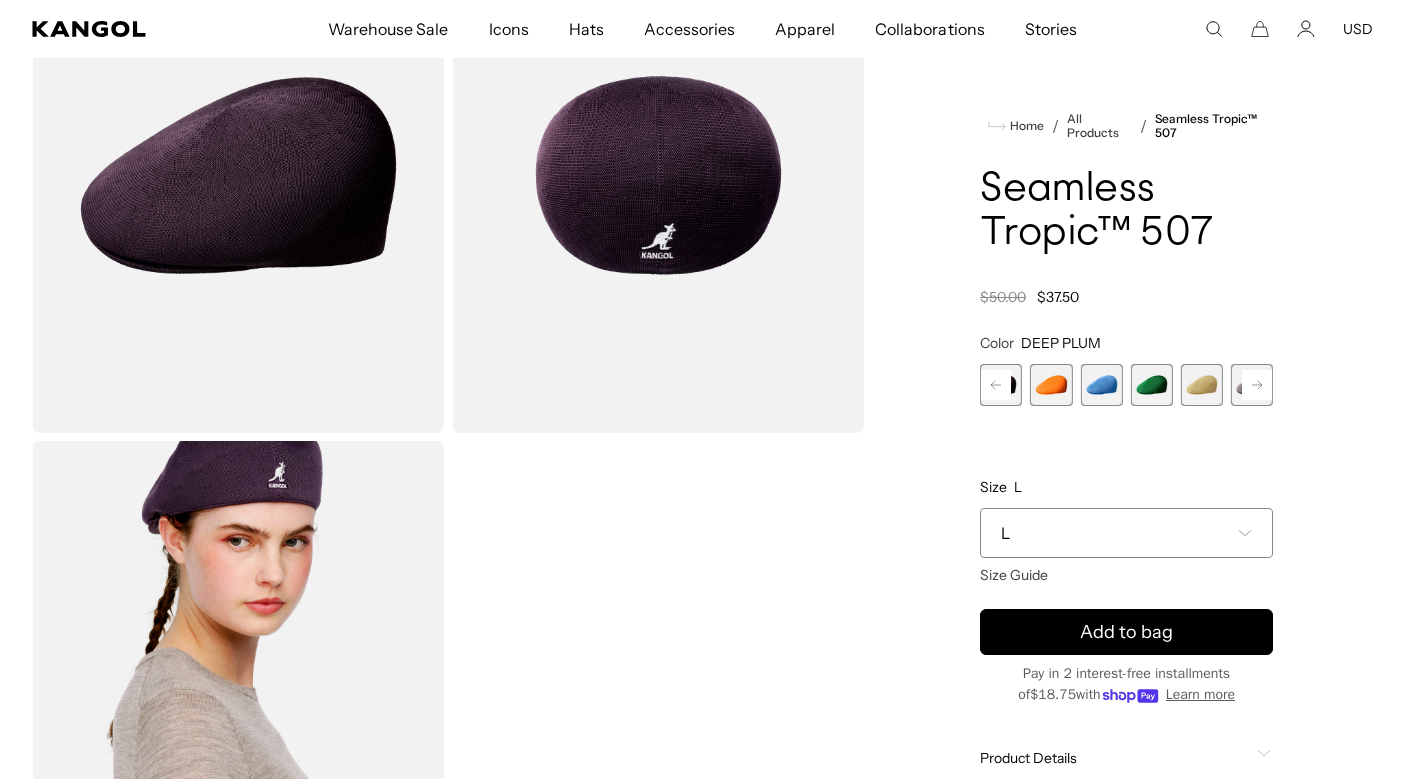scroll, scrollTop: 0, scrollLeft: 412, axis: horizontal 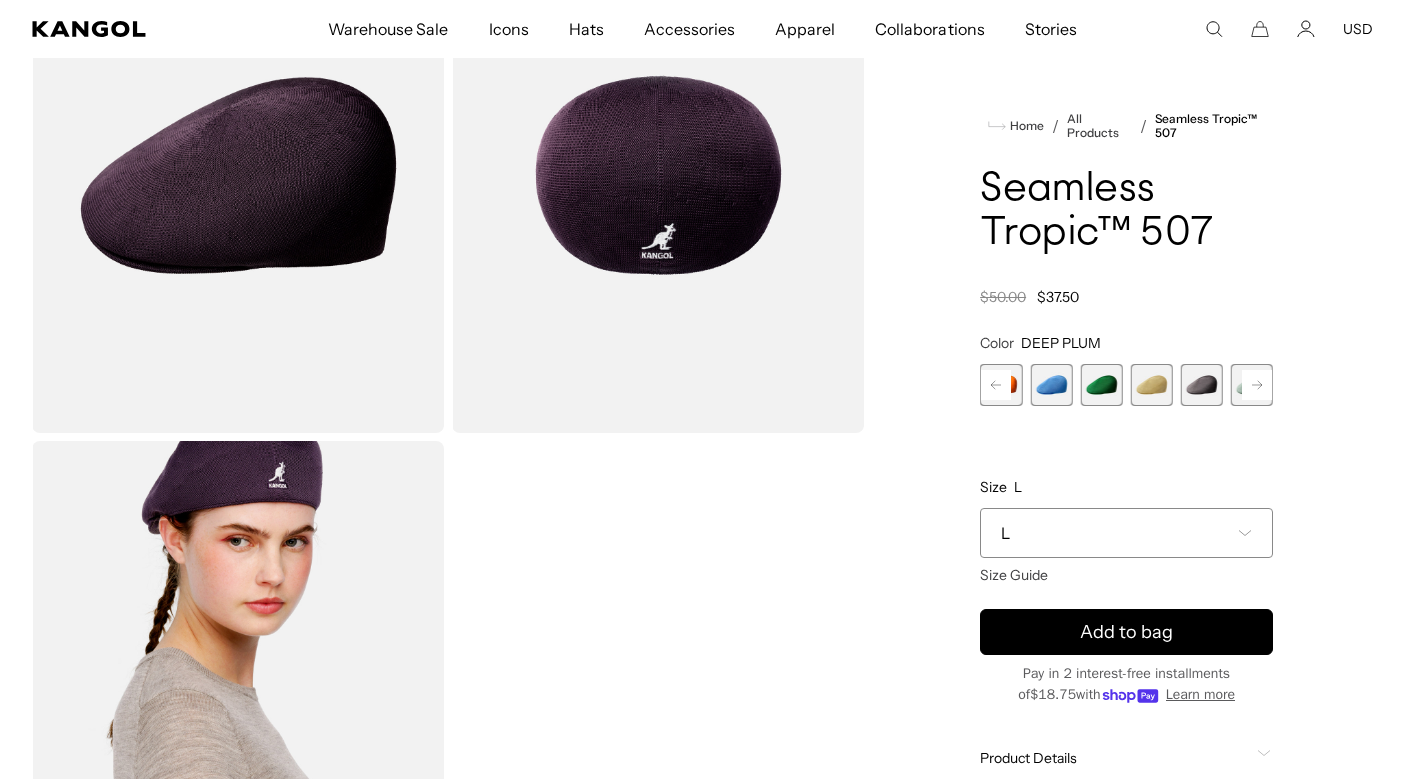 click 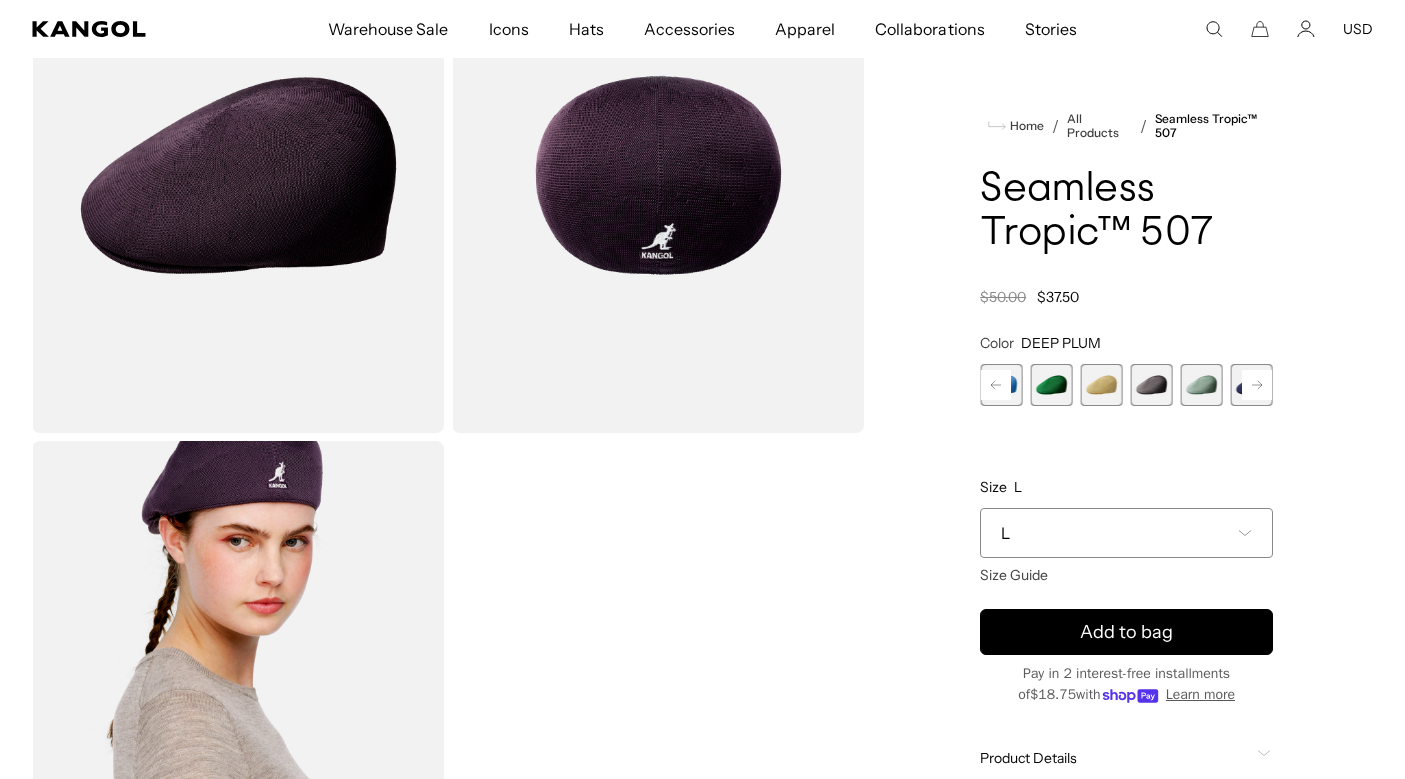 click 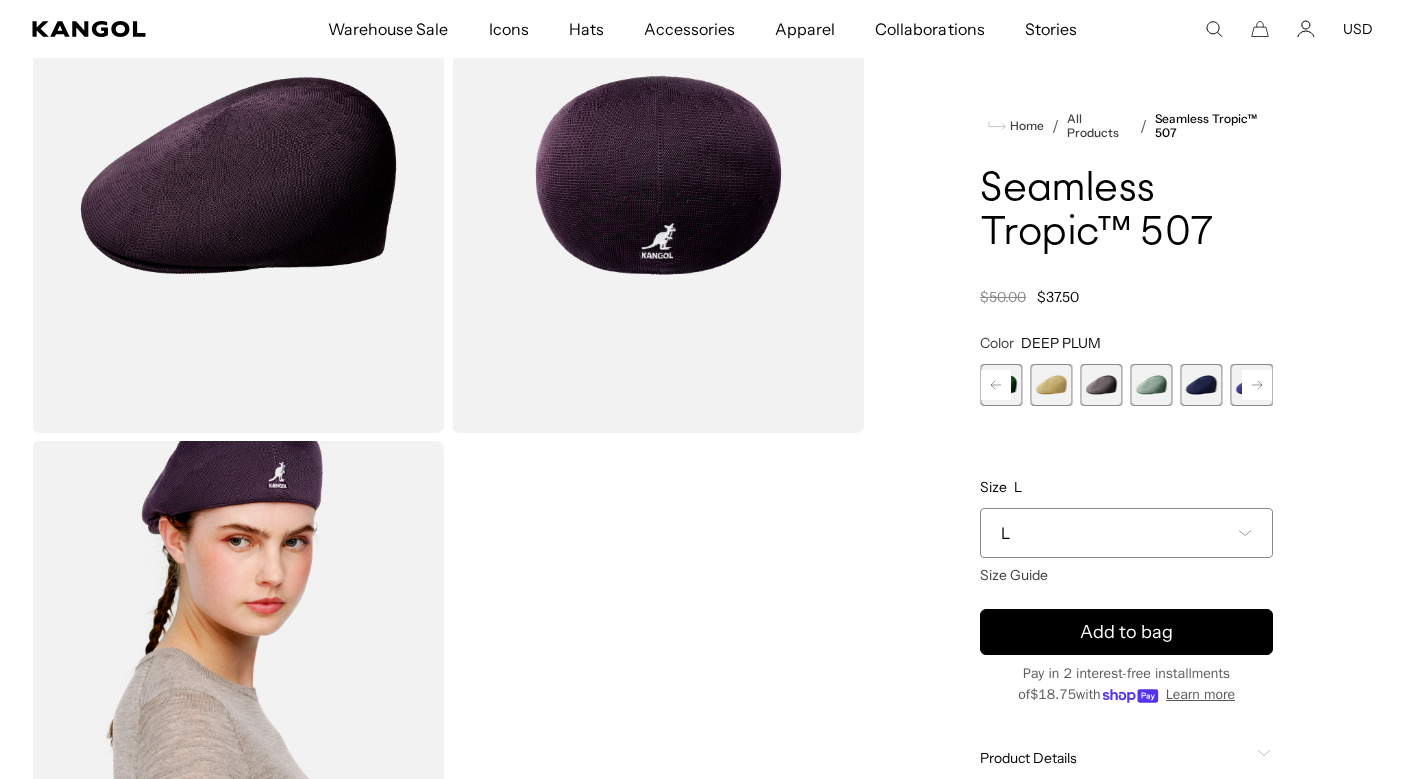 click 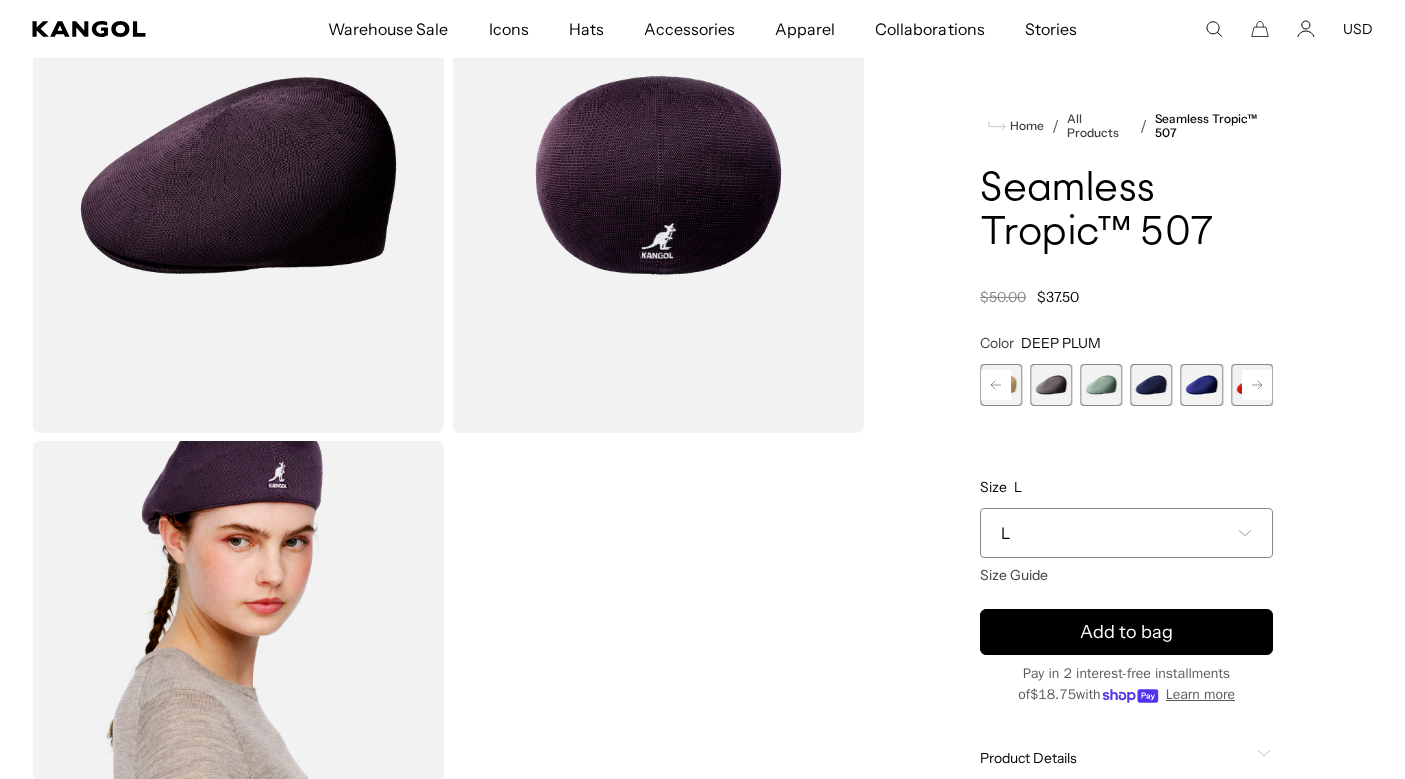 click 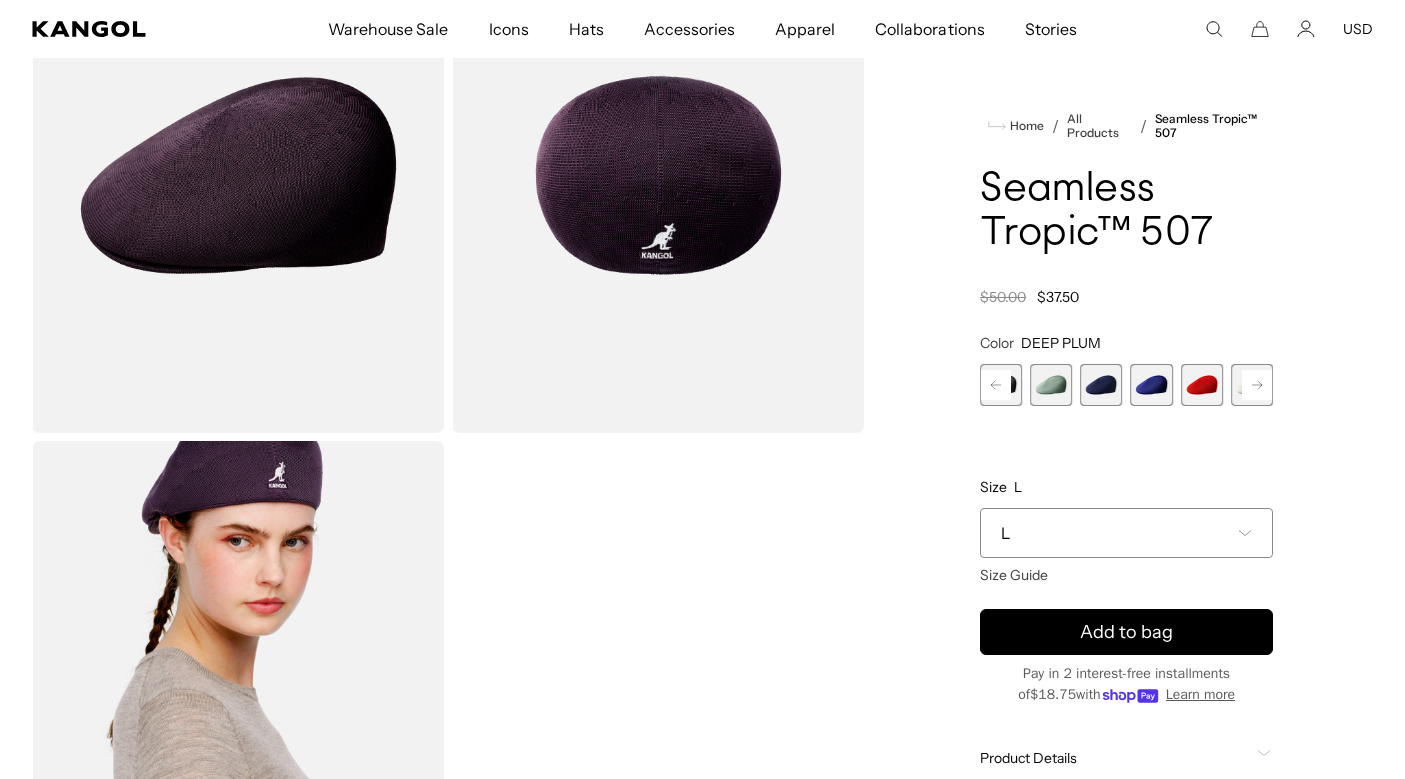 click 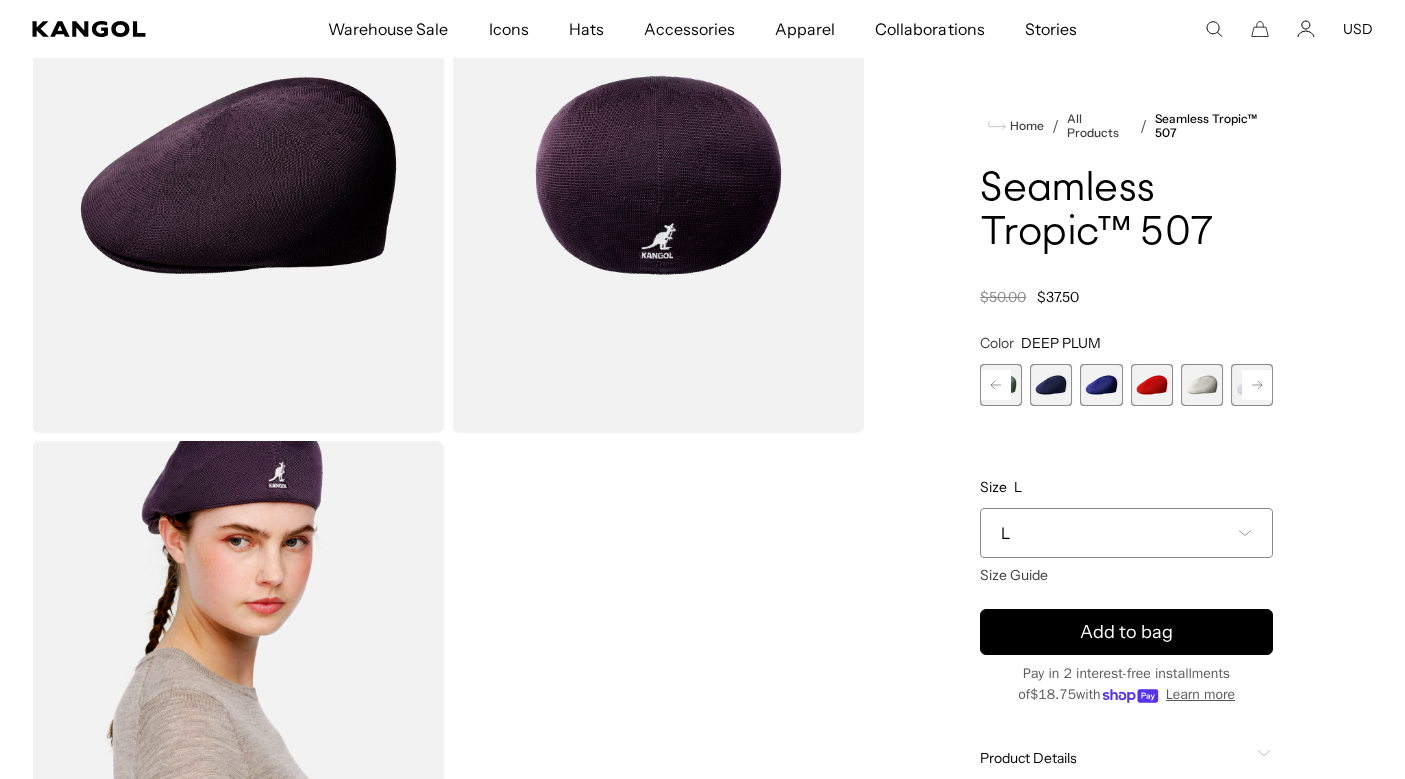 scroll, scrollTop: 0, scrollLeft: 0, axis: both 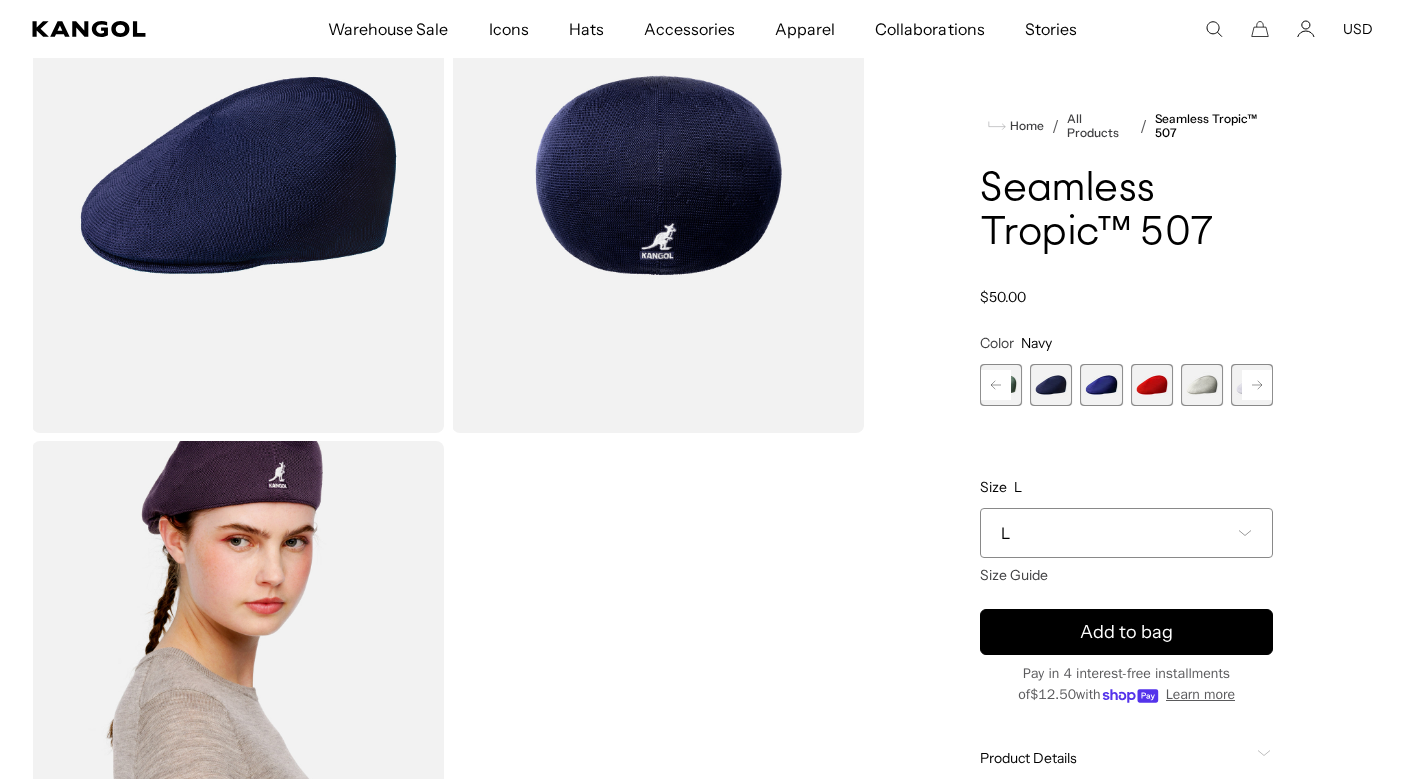 click at bounding box center [1101, 385] 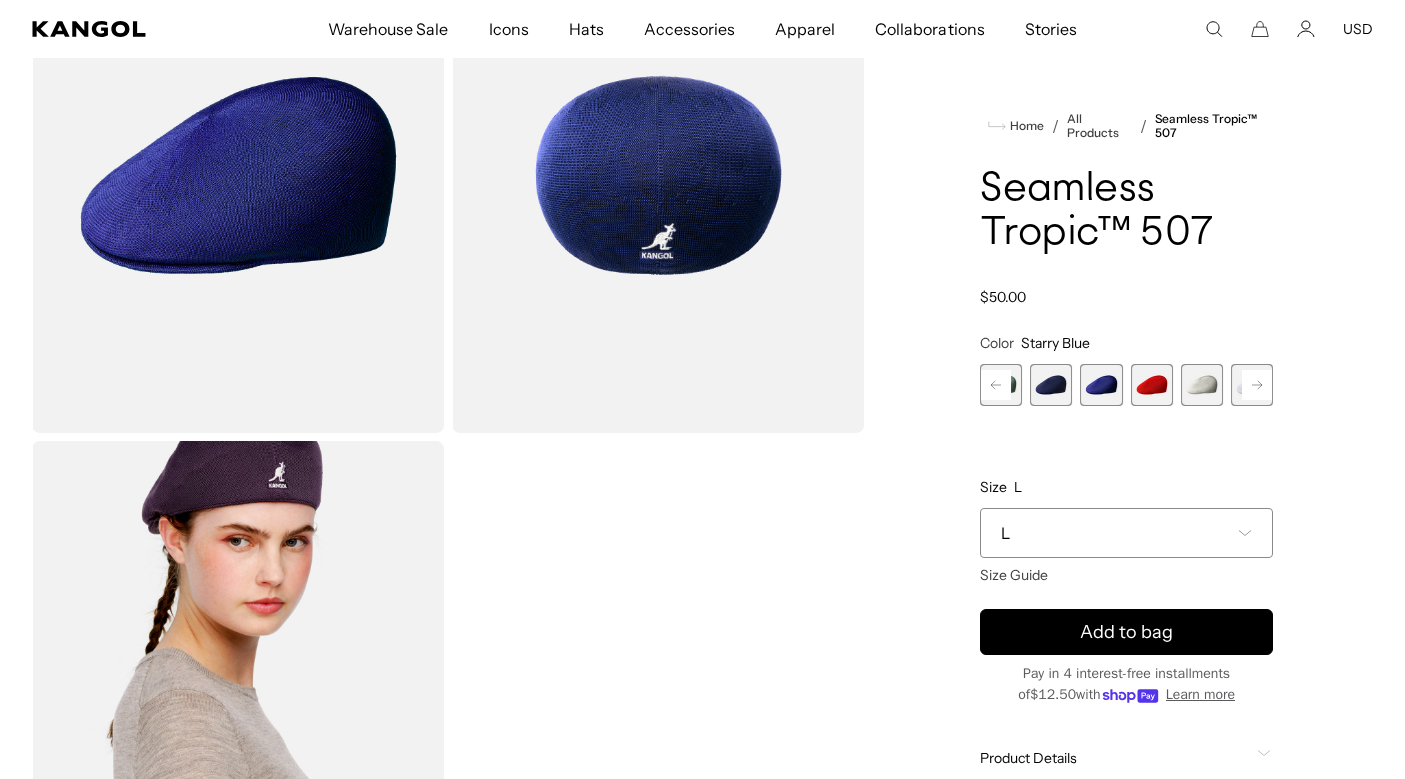 click 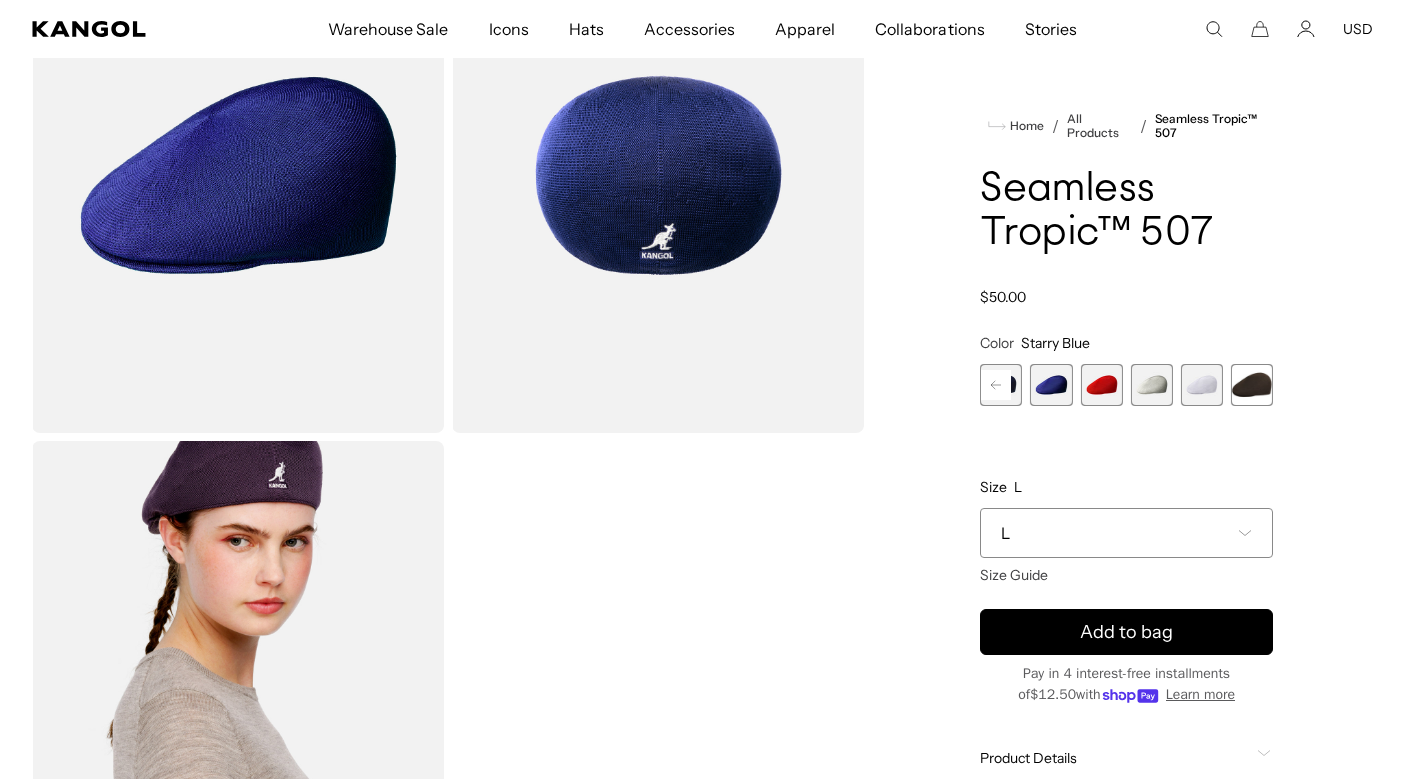 click on "Previous
Next
Digital Lavender
Variant sold out or unavailable
DEEP PLUM
Variant sold out or unavailable
ELECTRIC KUMQUAT
Variant sold out or unavailable
Surf
Variant sold out or unavailable
Turf Green
Variant sold out or unavailable
Beige
Variant sold out or unavailable" at bounding box center (1126, 385) 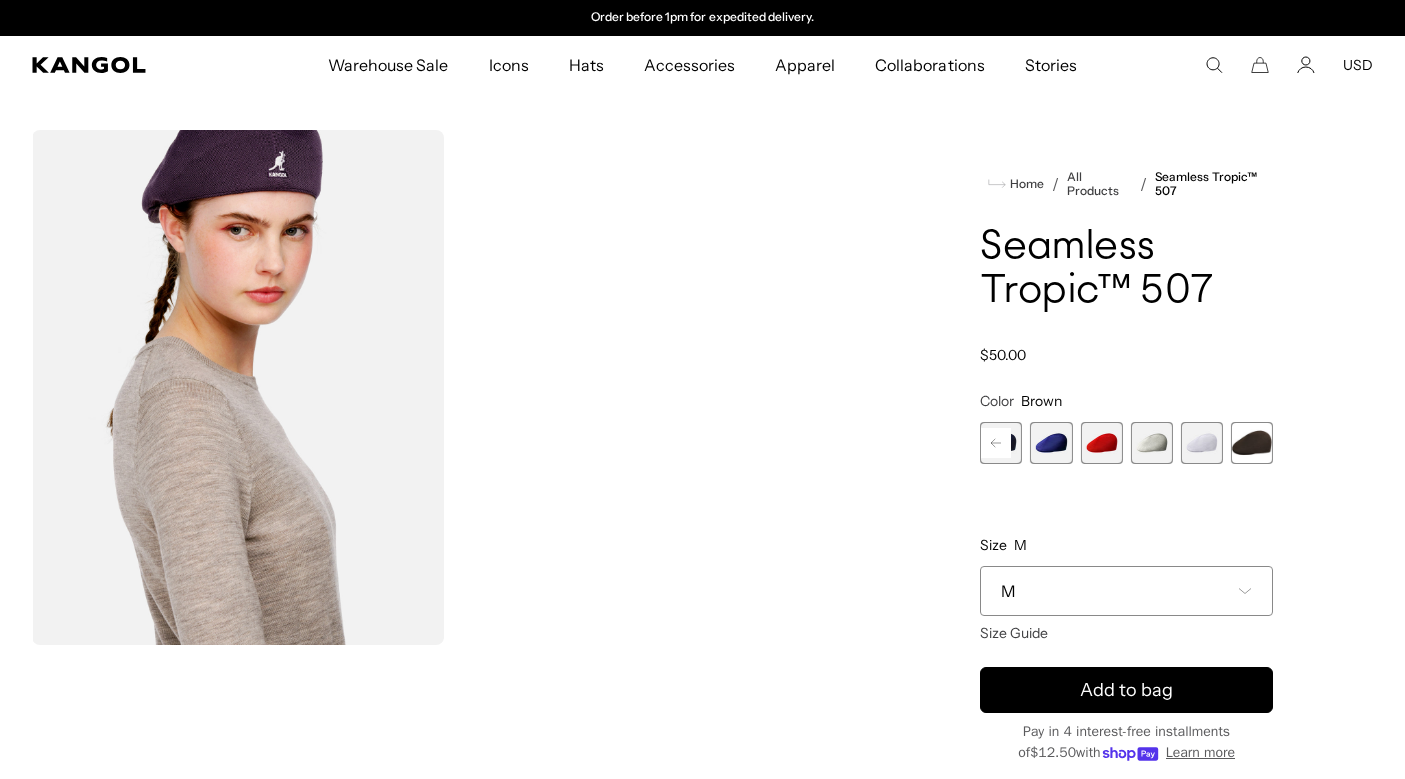 scroll, scrollTop: 0, scrollLeft: 0, axis: both 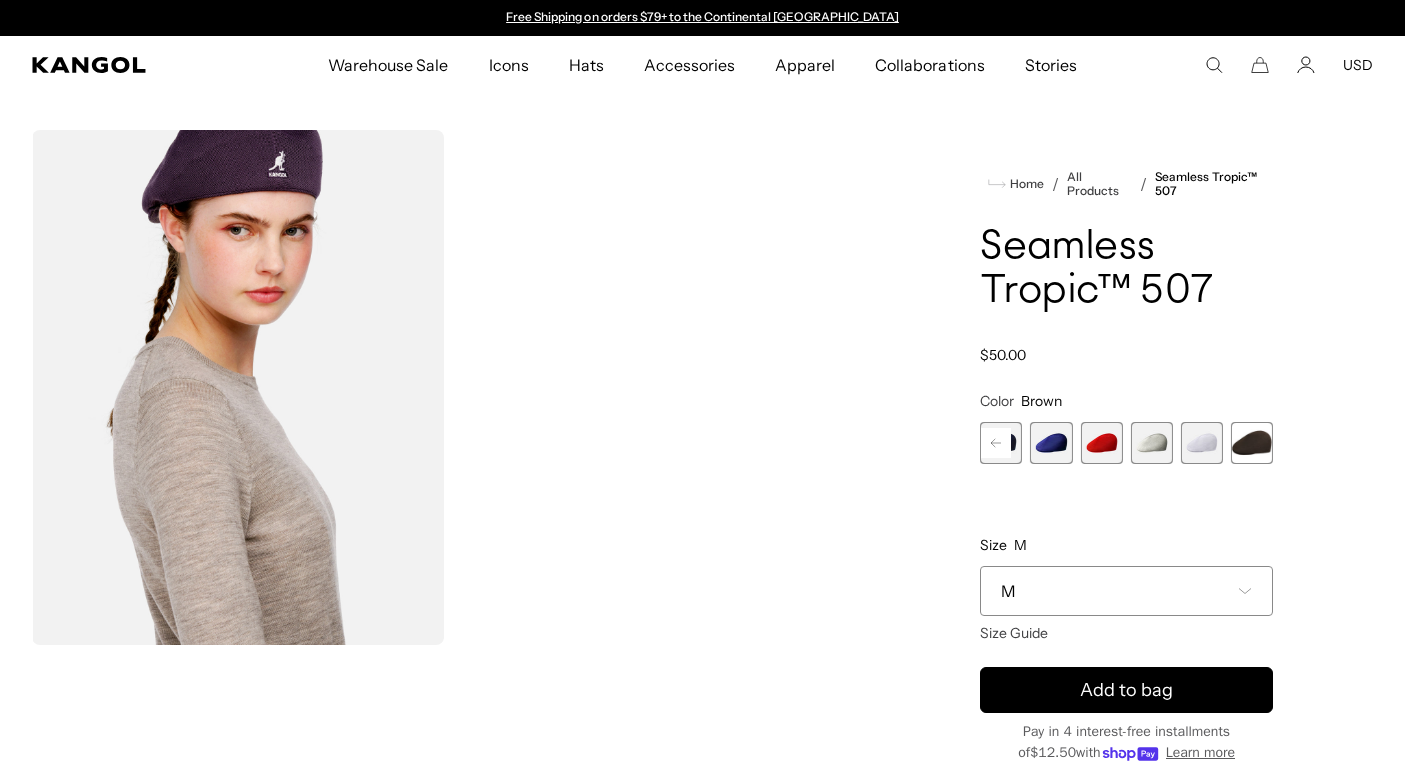 click at bounding box center [1202, 443] 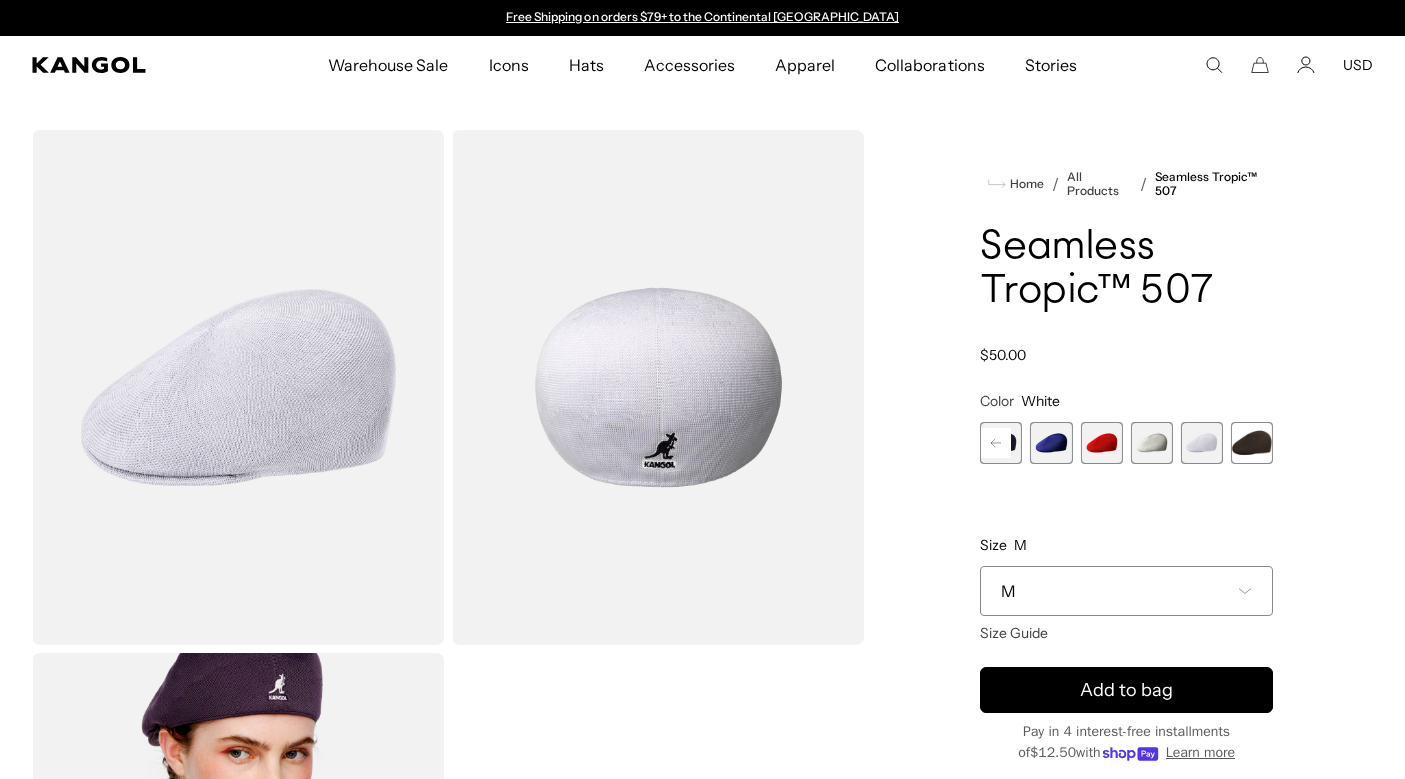 click at bounding box center [1252, 443] 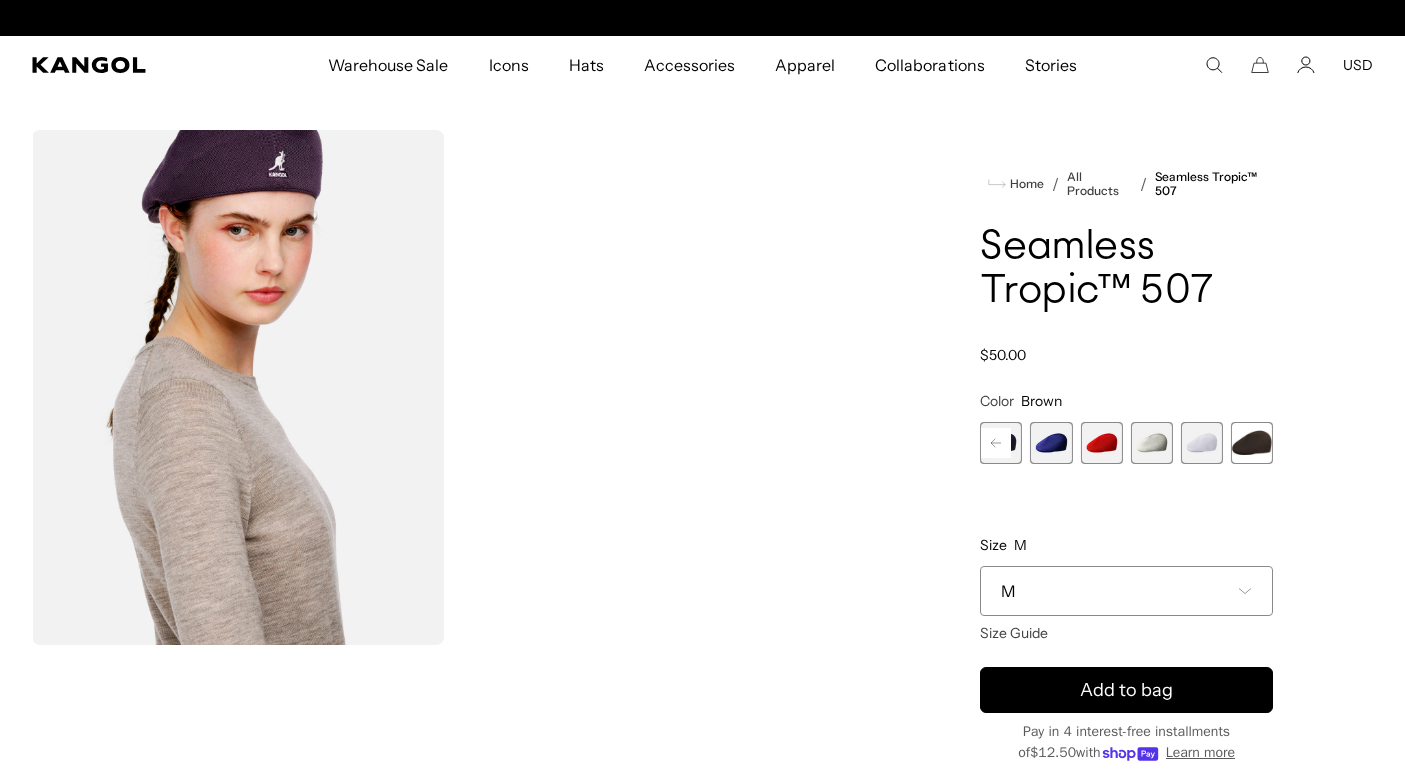 scroll, scrollTop: 0, scrollLeft: 0, axis: both 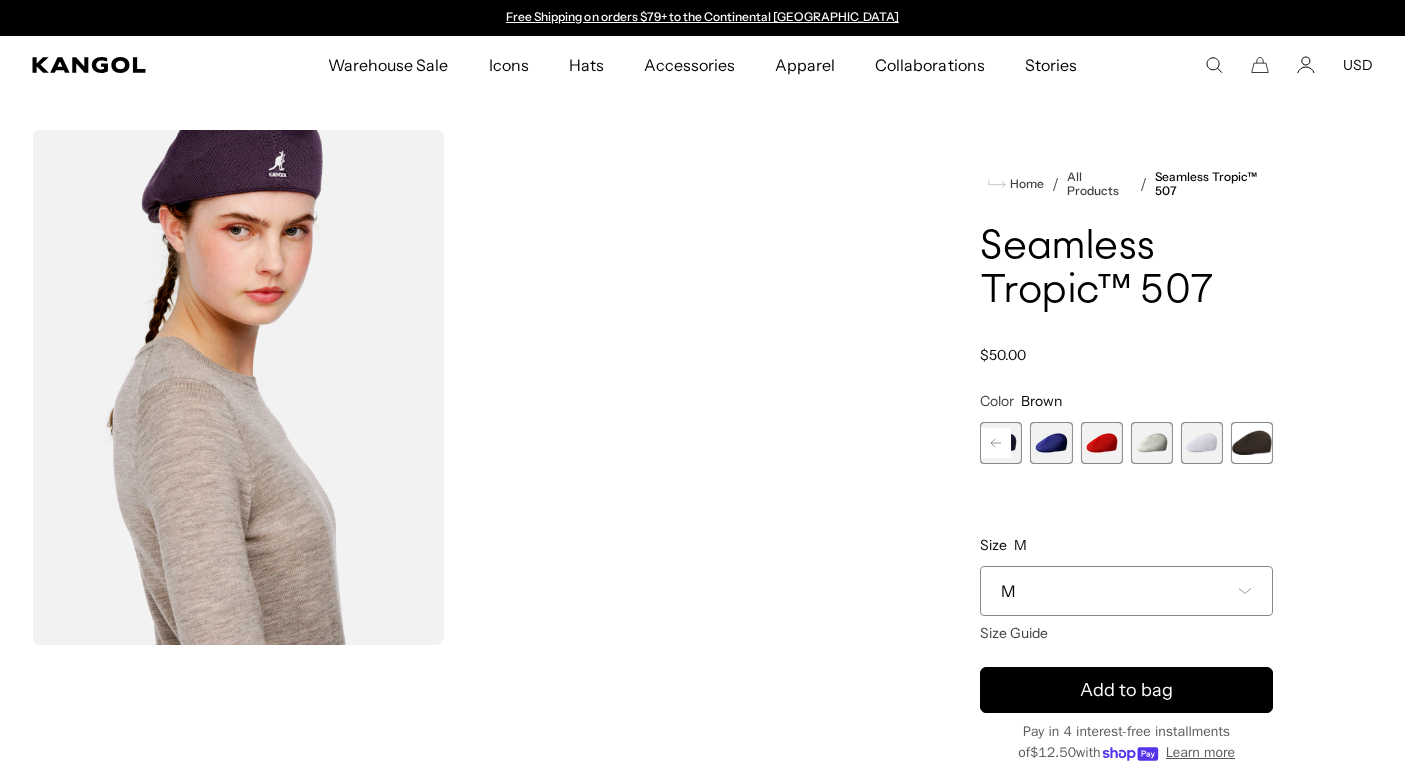 click at bounding box center (1152, 443) 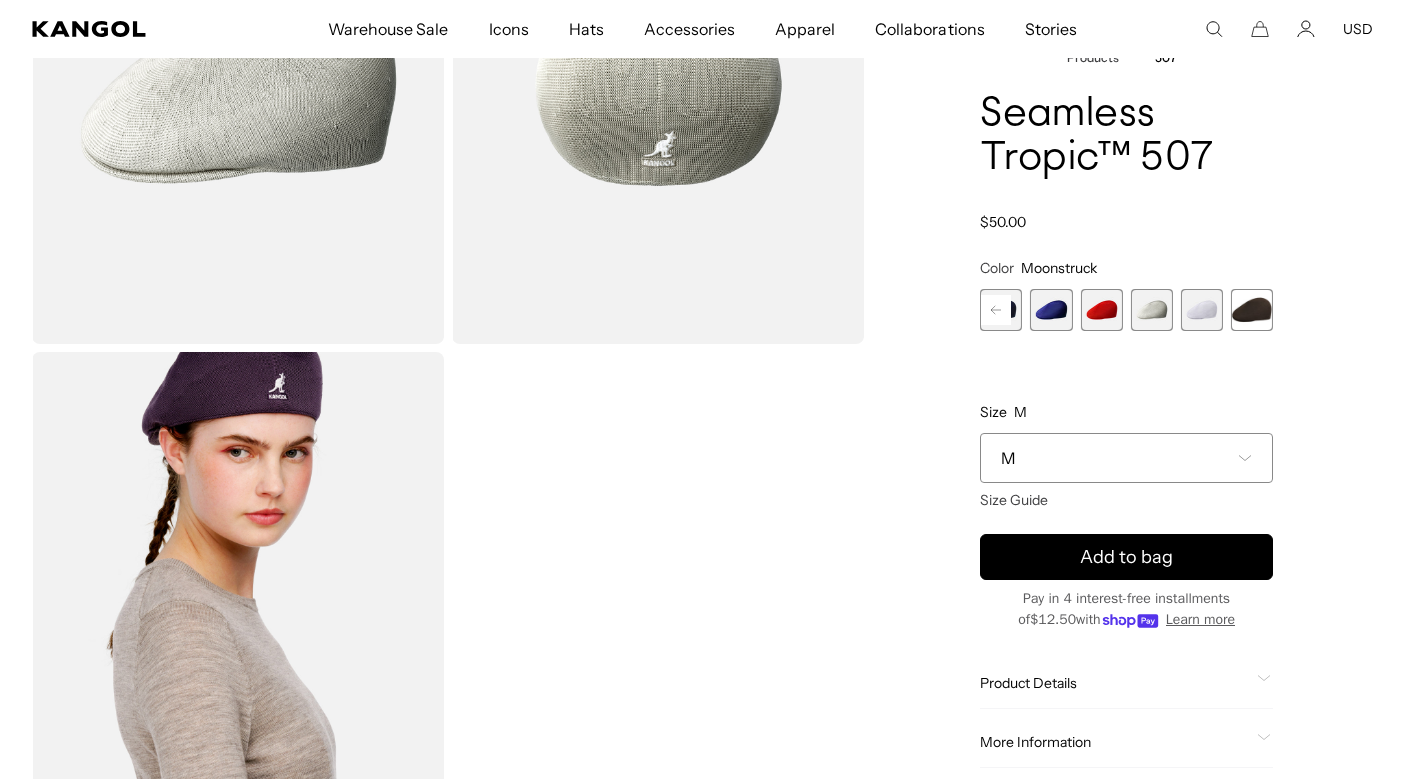 scroll, scrollTop: 300, scrollLeft: 0, axis: vertical 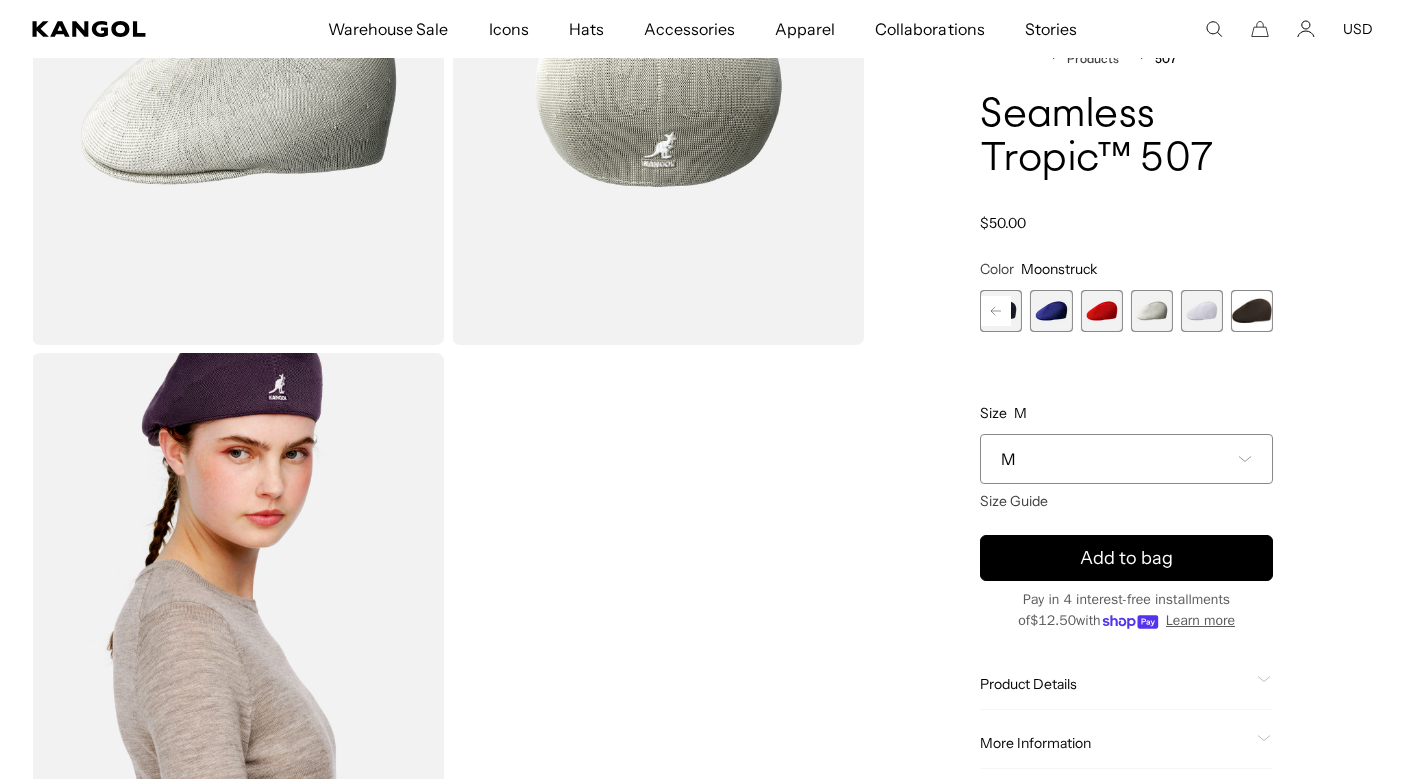 click at bounding box center (1051, 311) 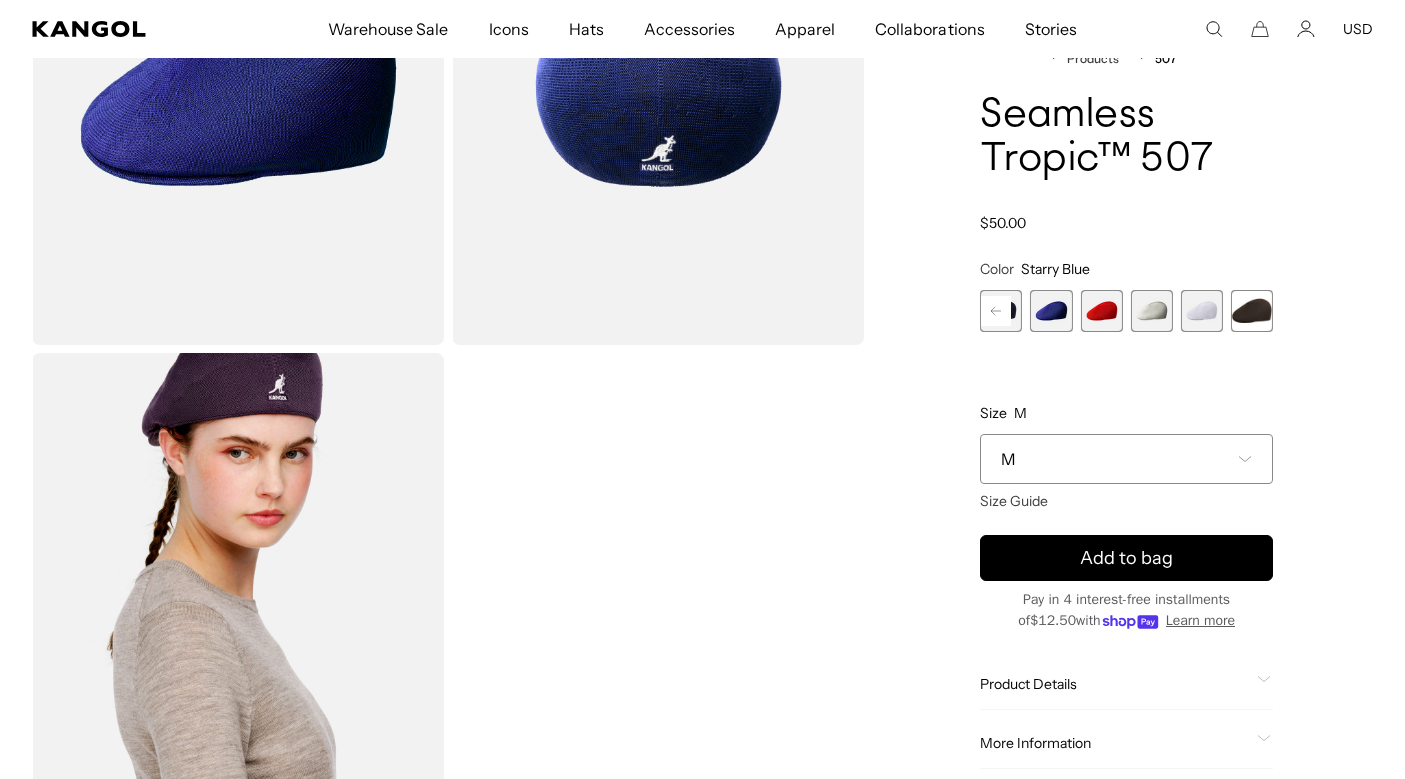 click 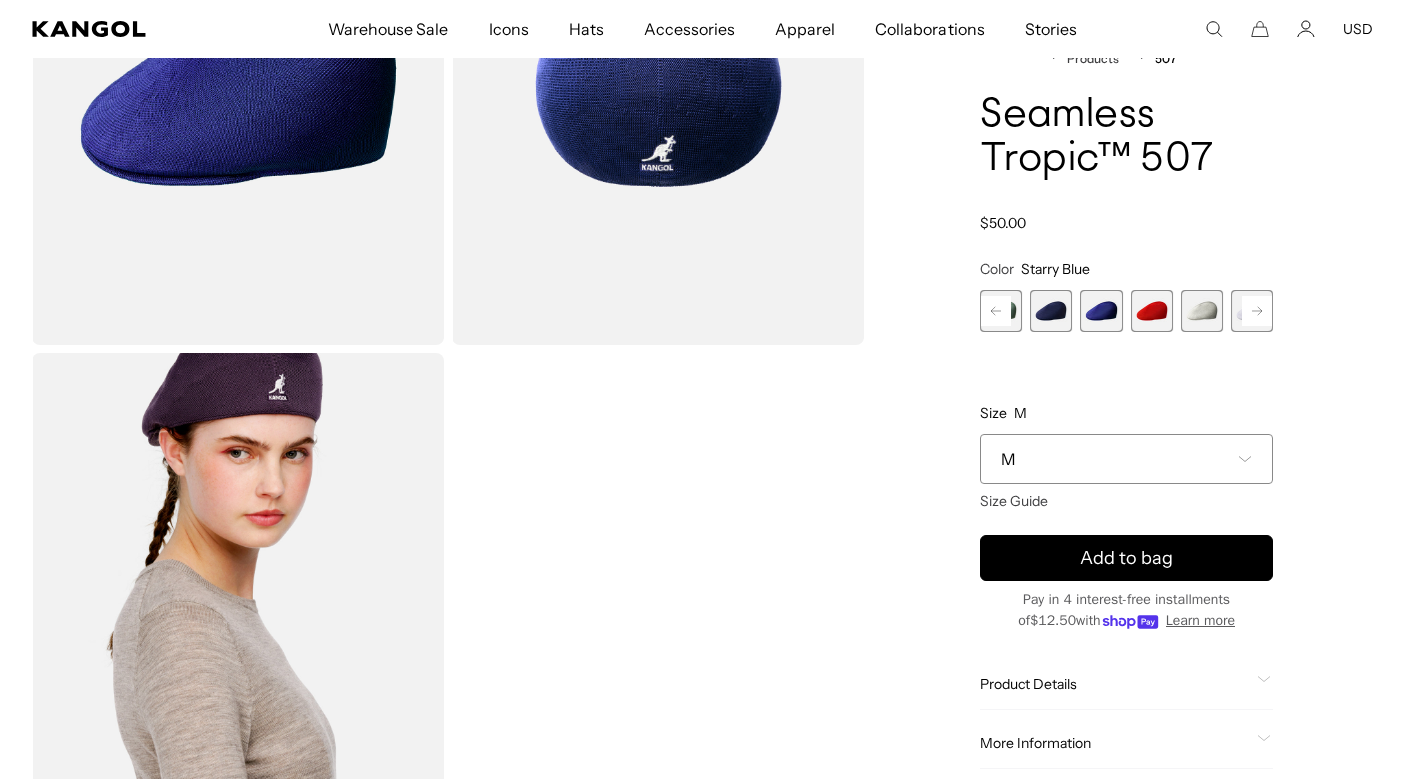 click at bounding box center (1051, 311) 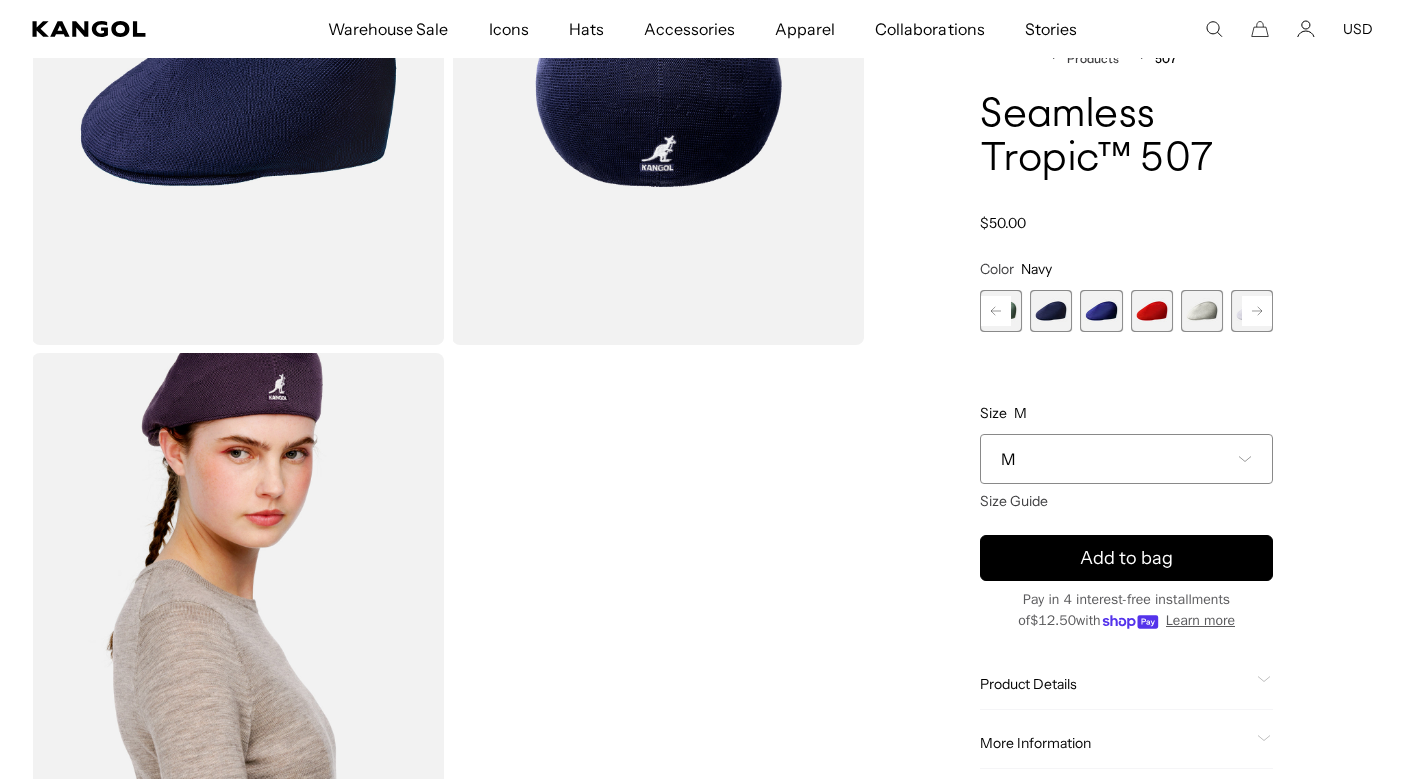 click 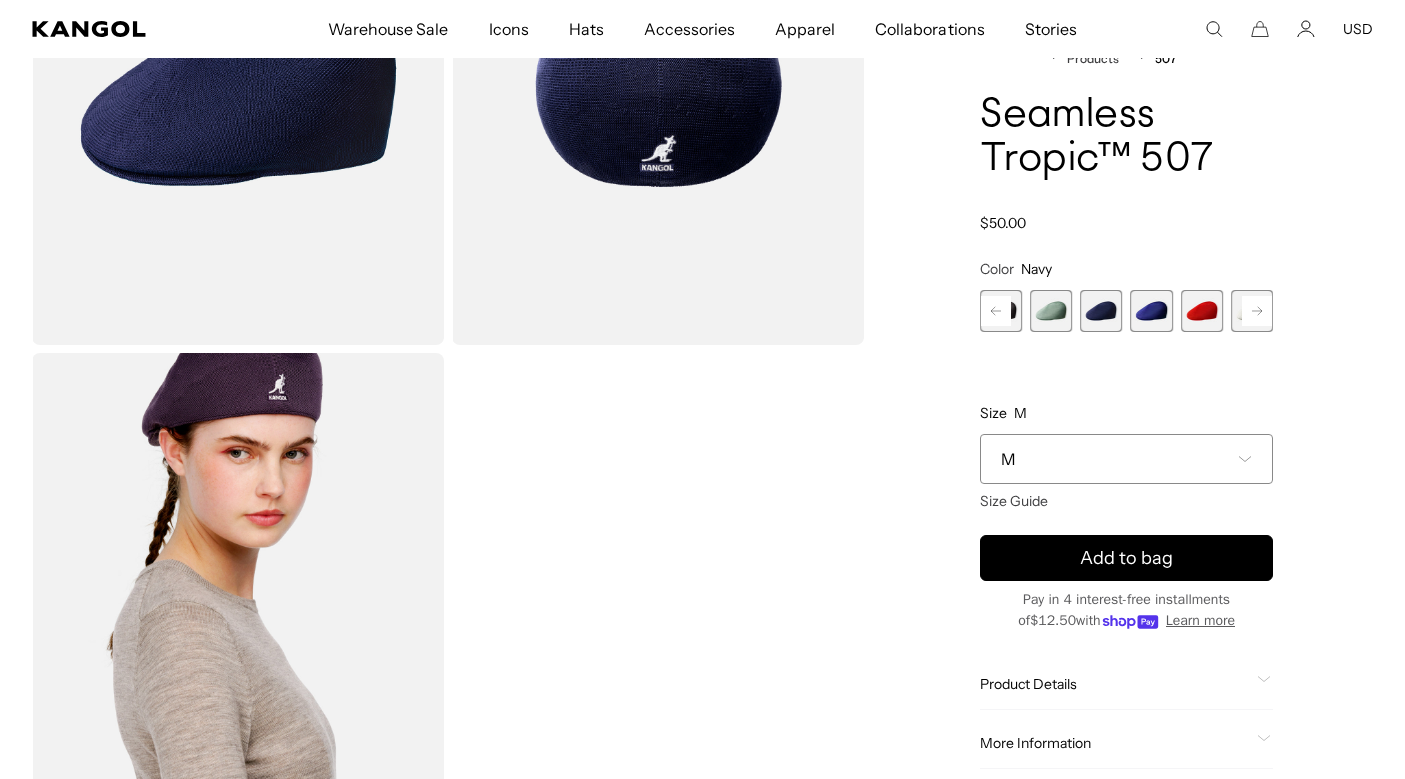 scroll, scrollTop: 0, scrollLeft: 0, axis: both 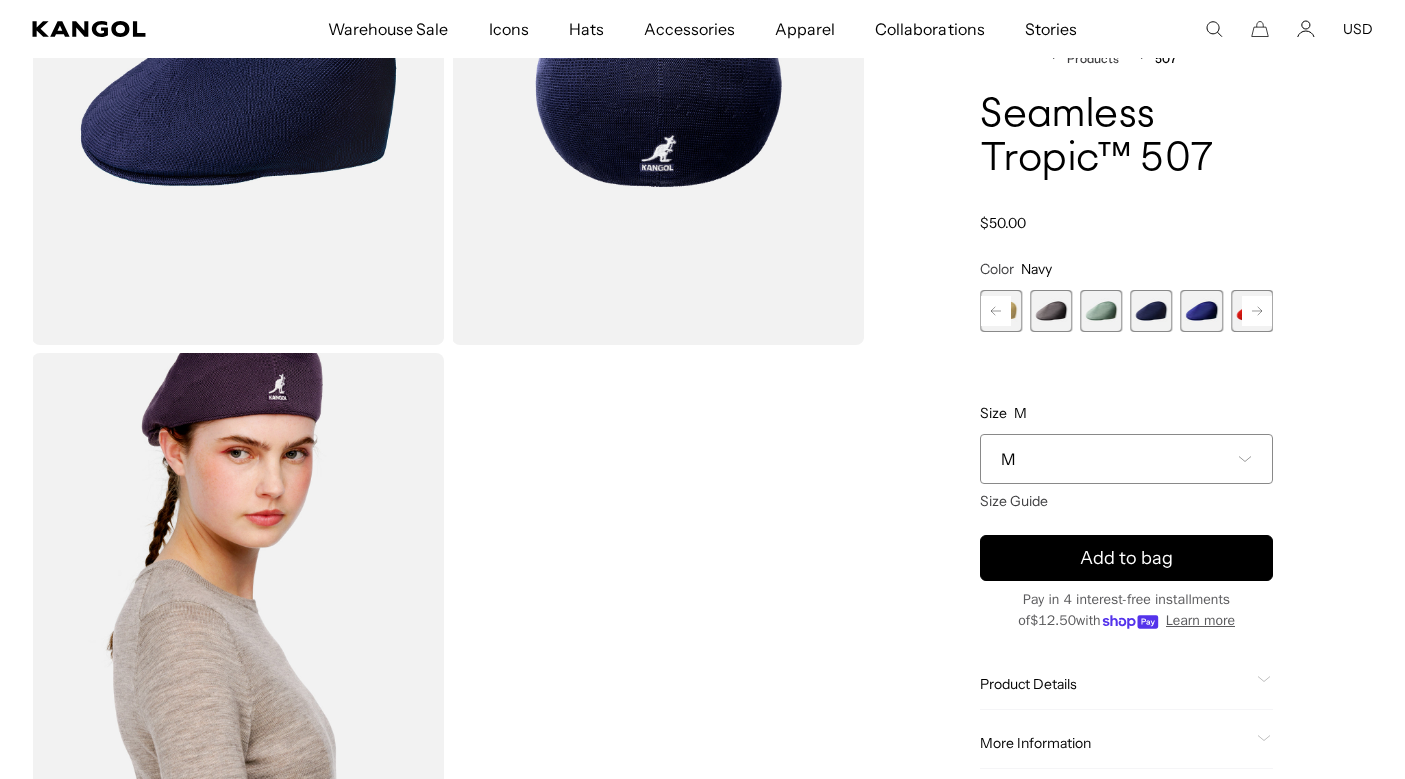 click 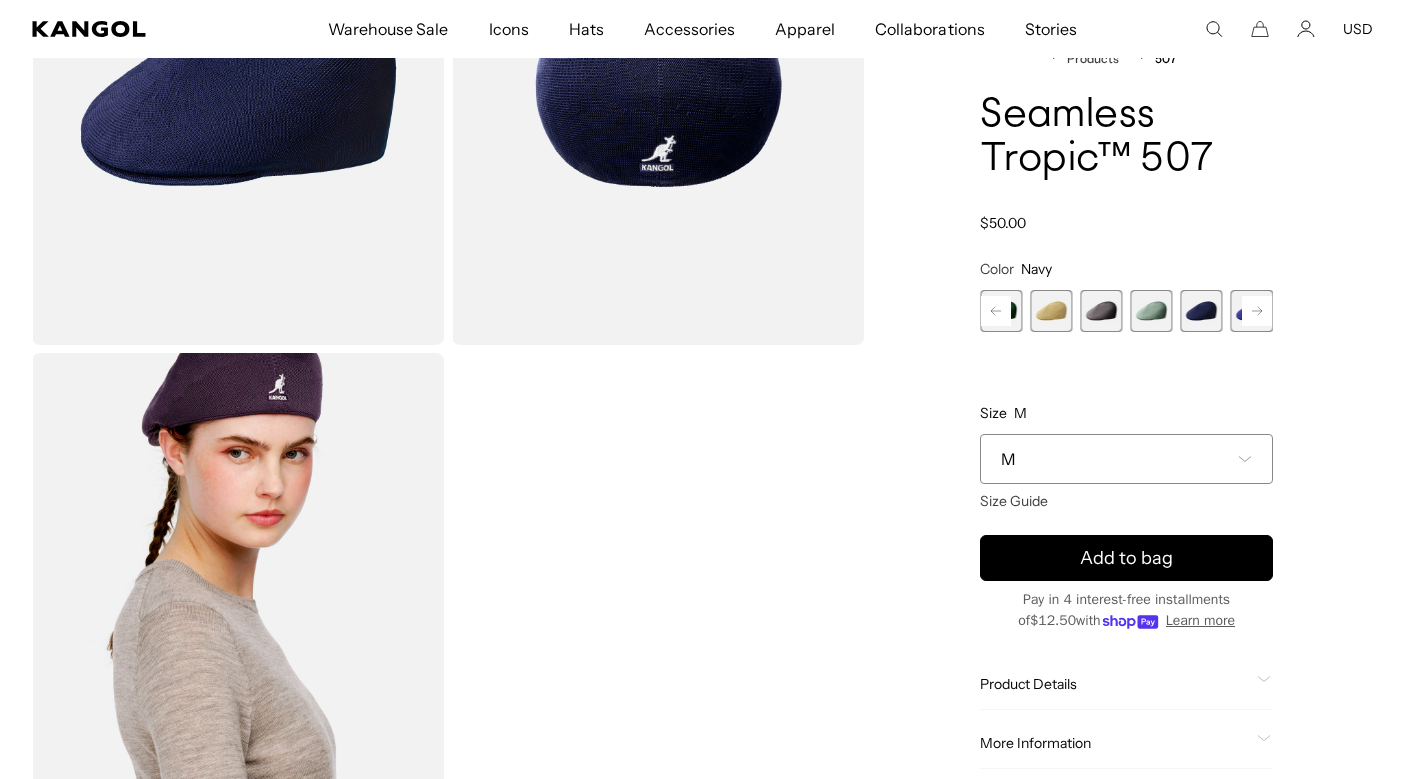 click 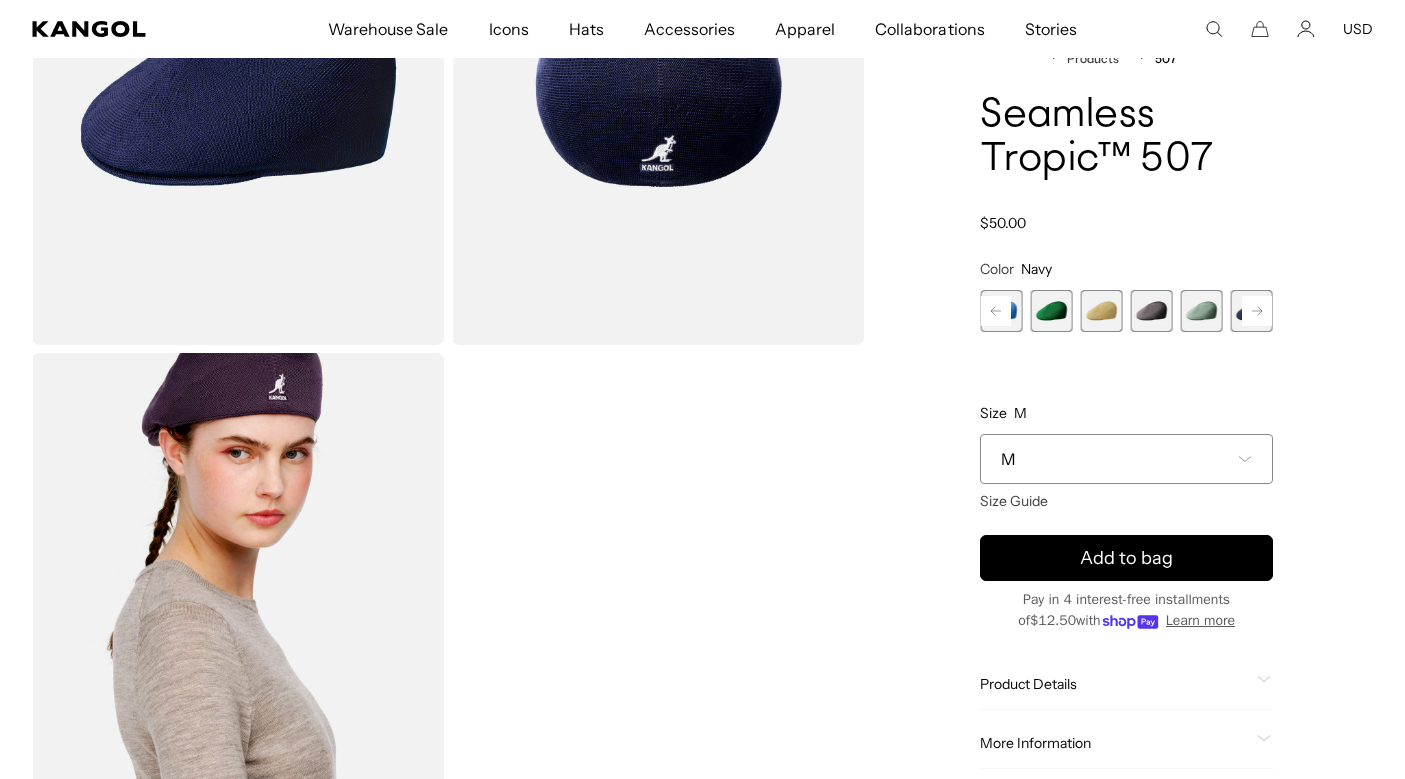 click at bounding box center [1101, 311] 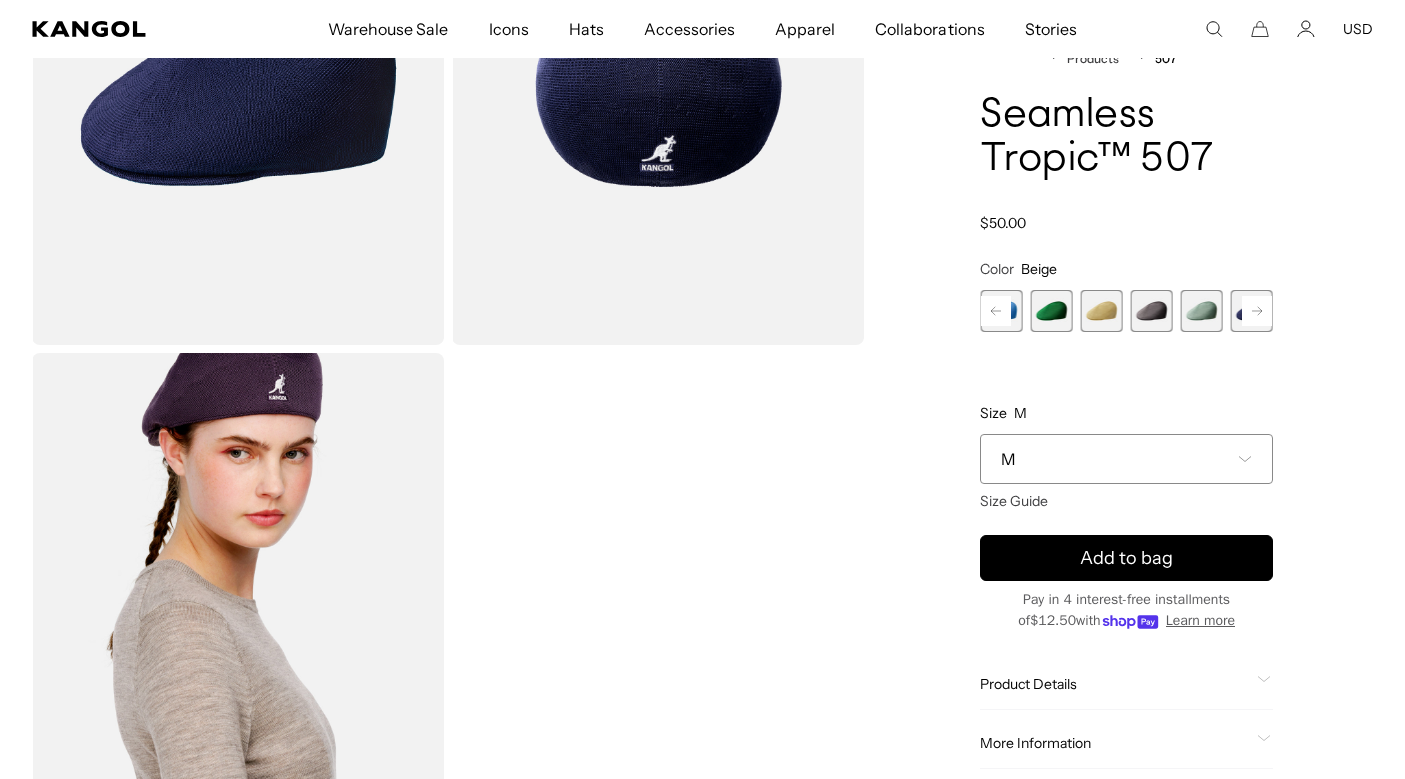 scroll, scrollTop: 0, scrollLeft: 0, axis: both 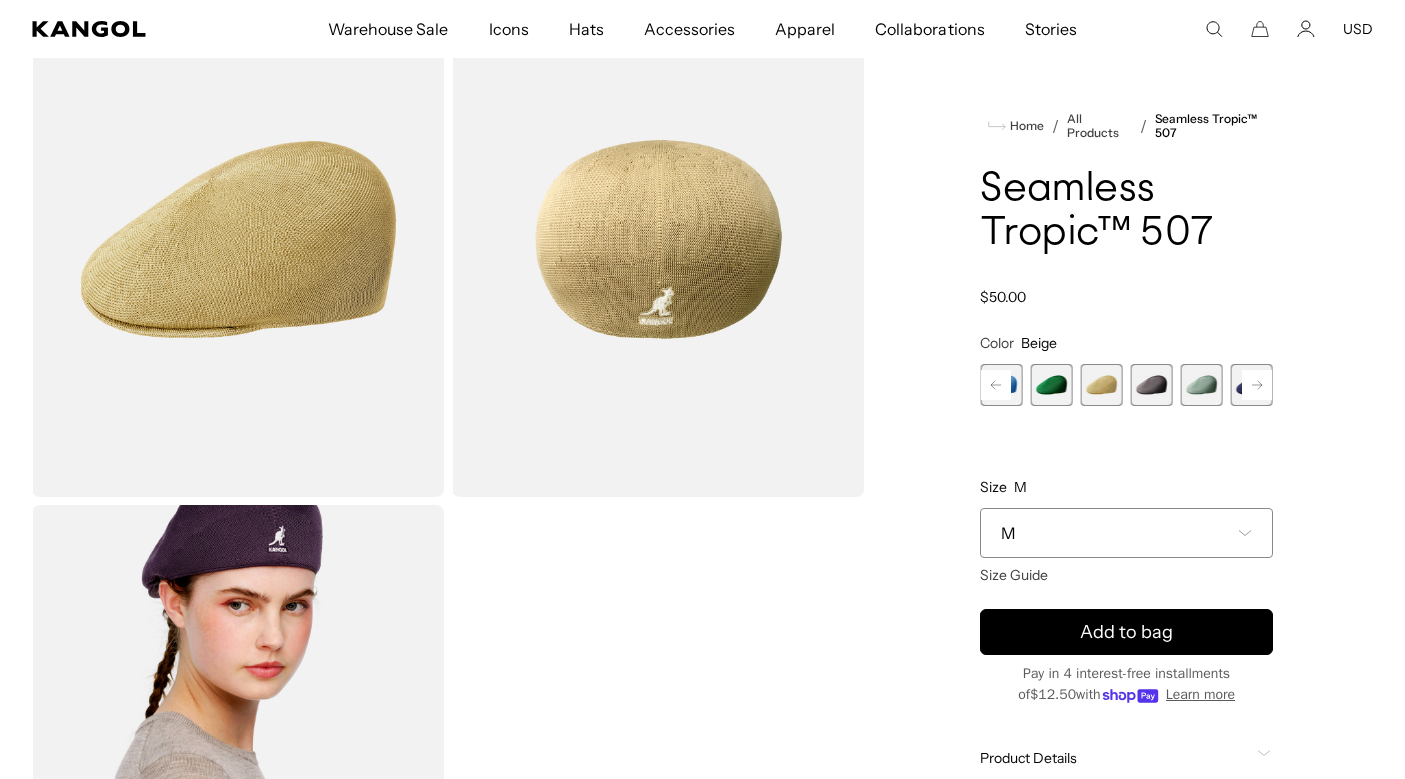 click 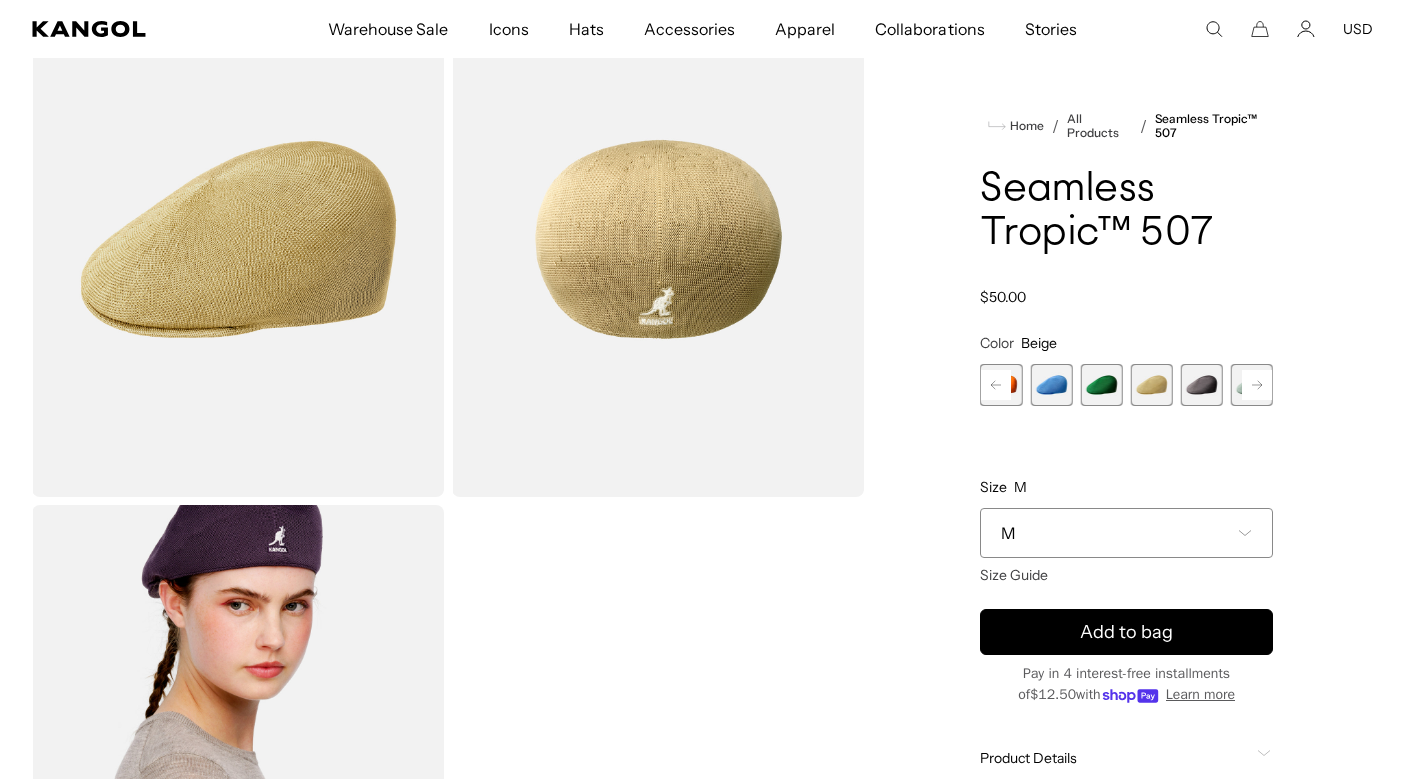 click 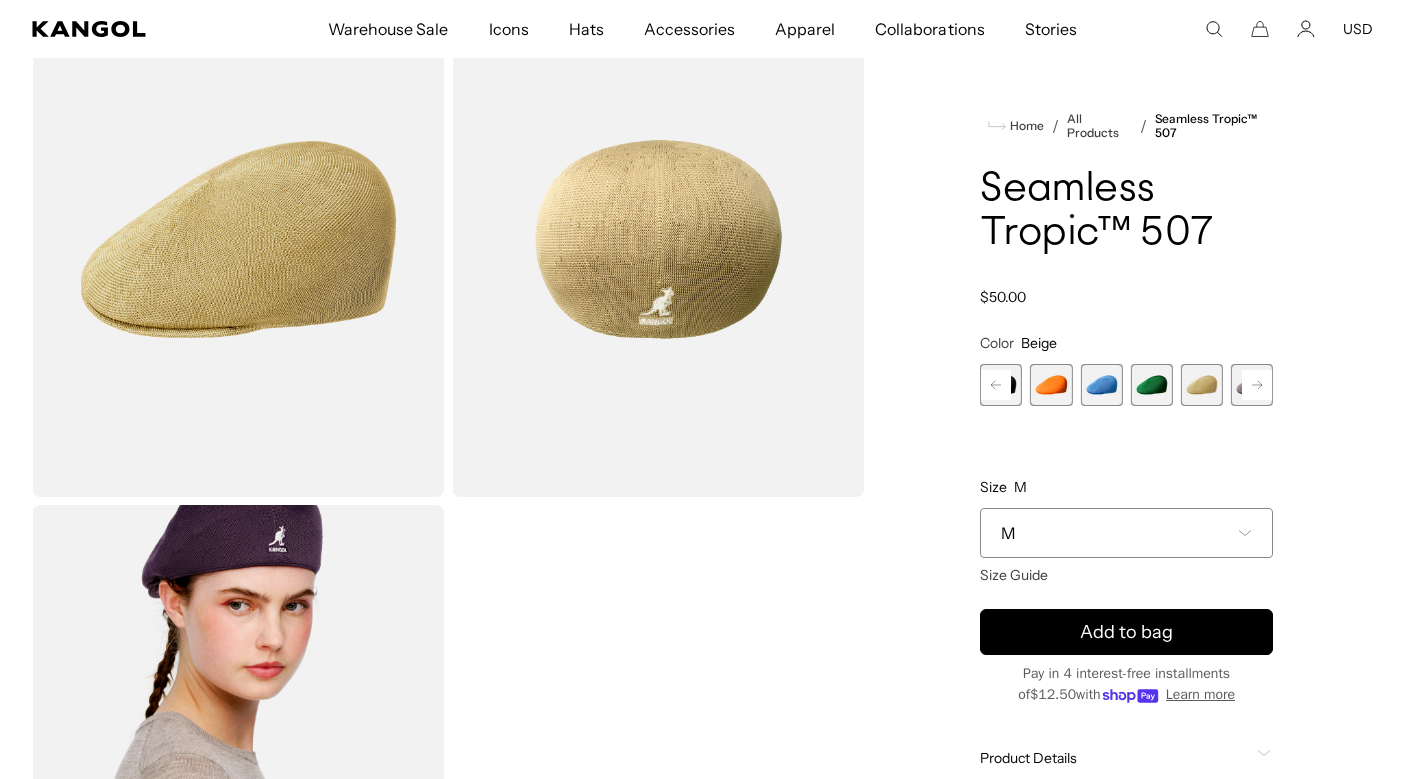 click 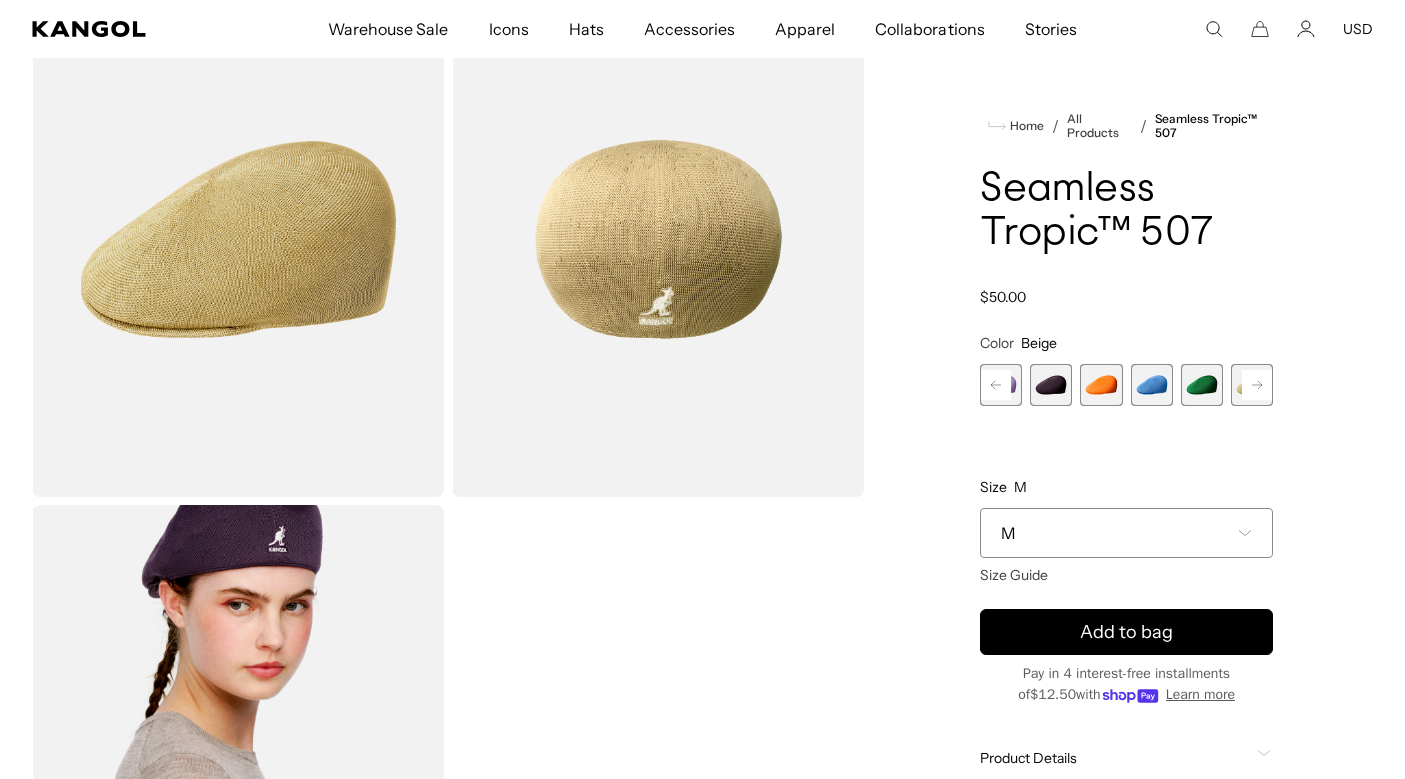 click 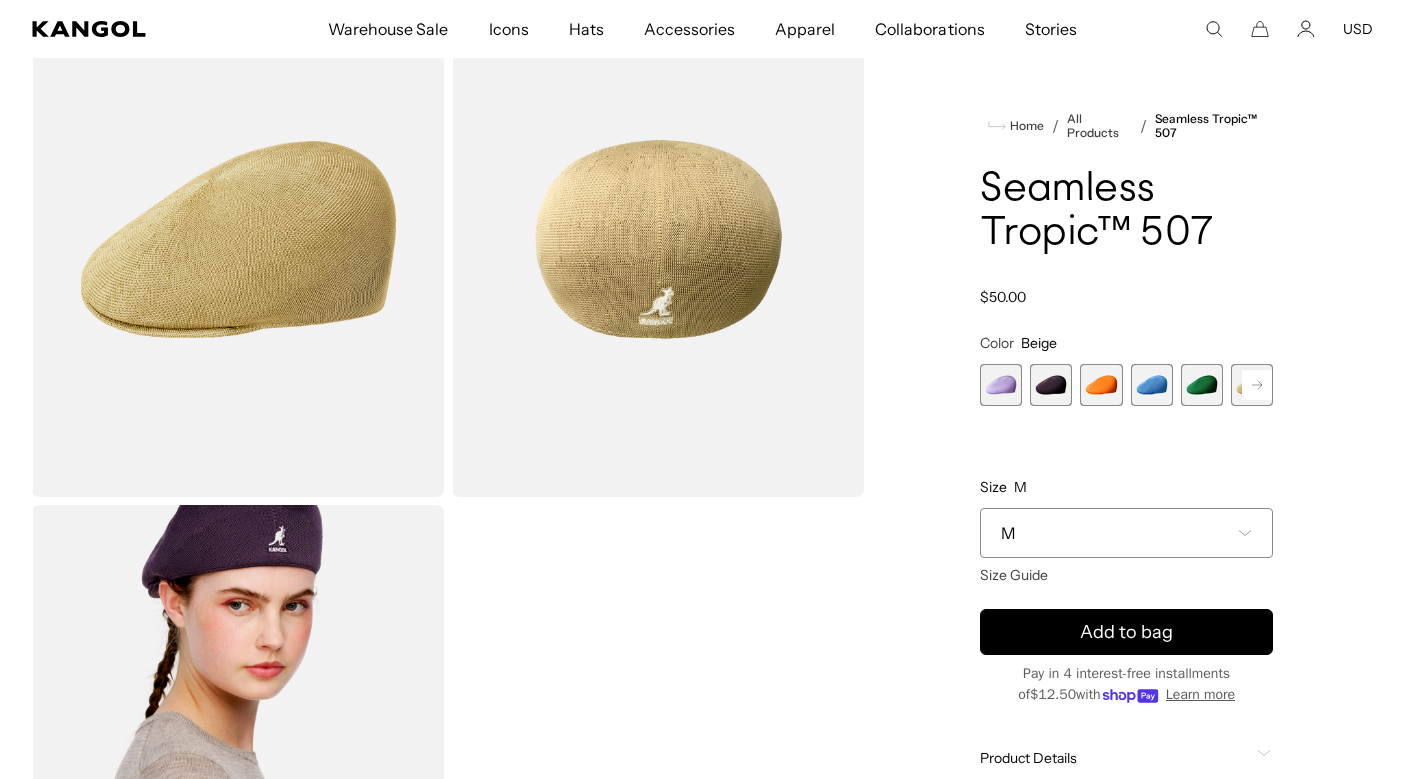 scroll, scrollTop: 0, scrollLeft: 412, axis: horizontal 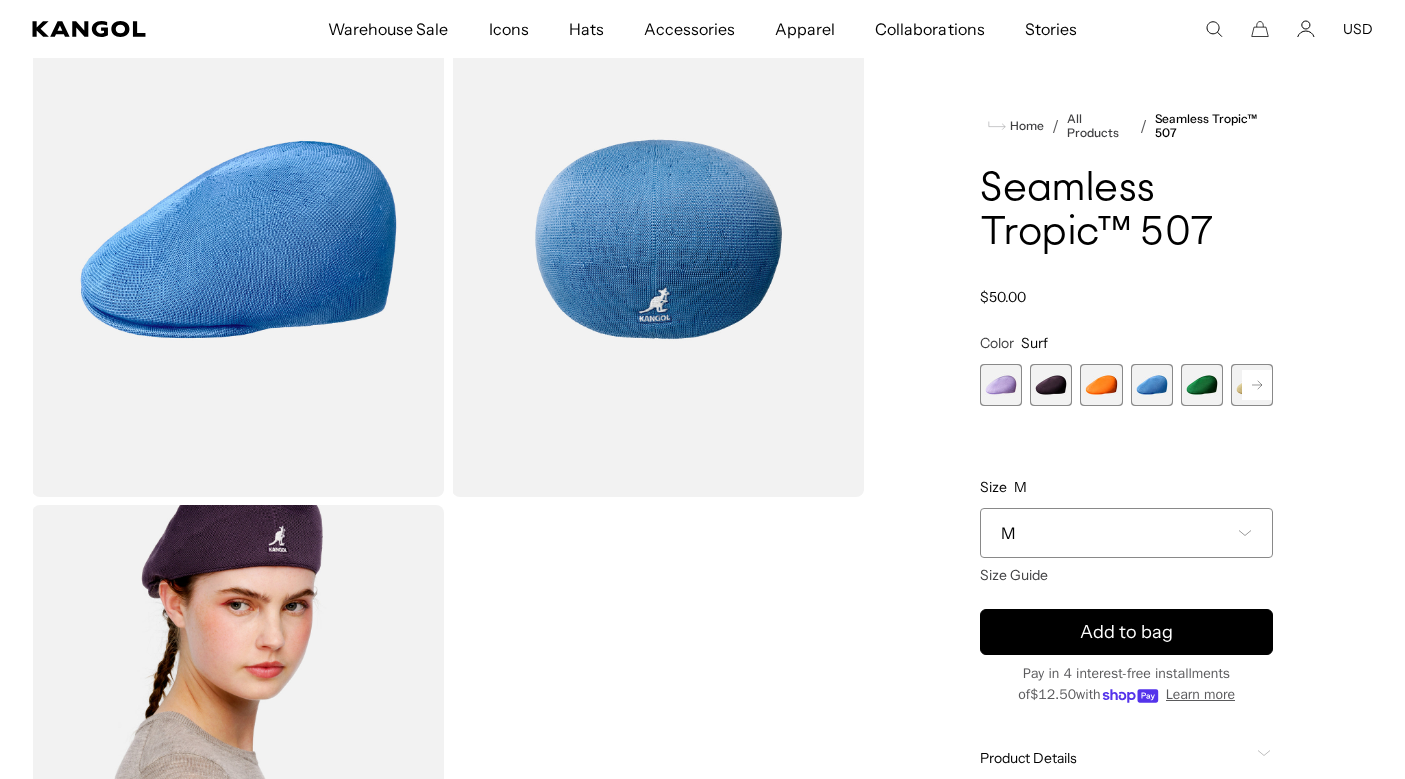 click at bounding box center [1001, 385] 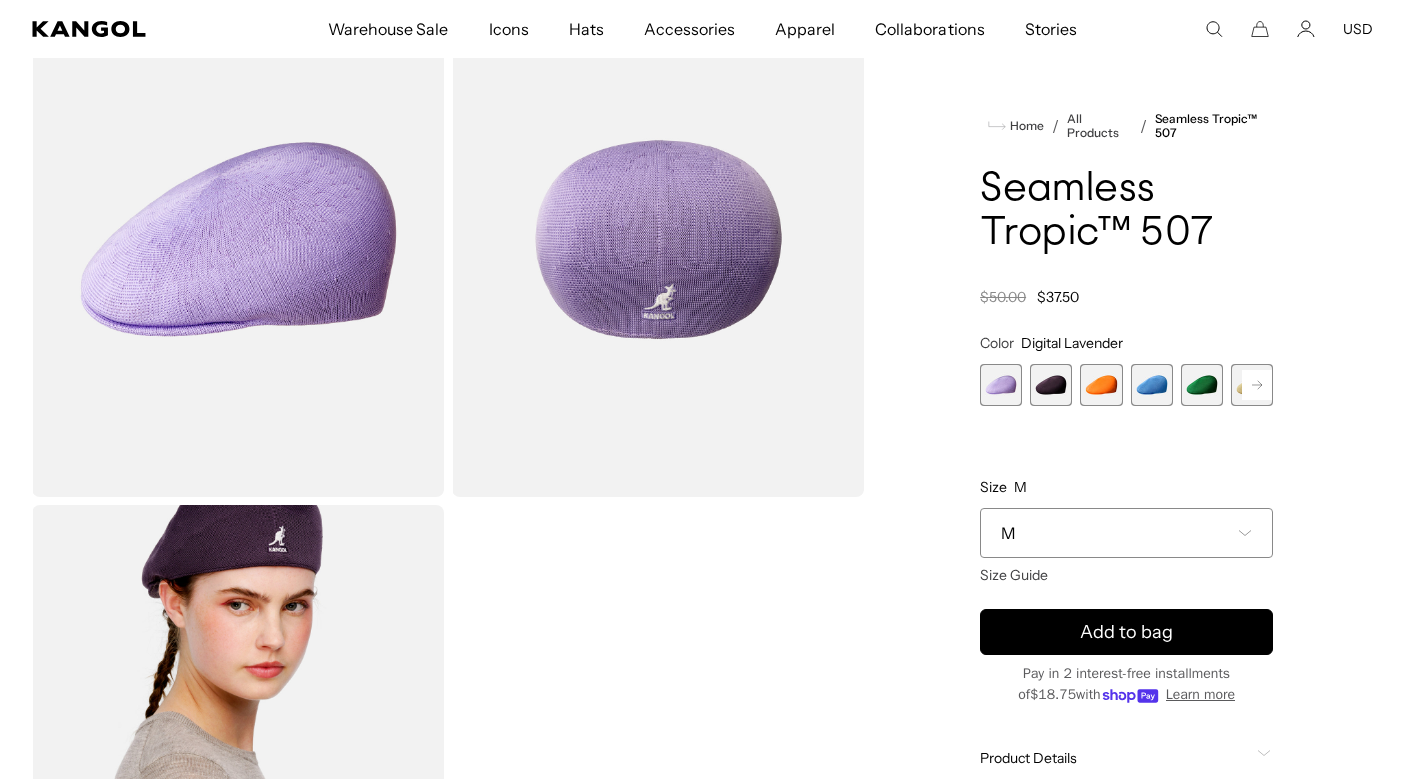 click at bounding box center [1051, 385] 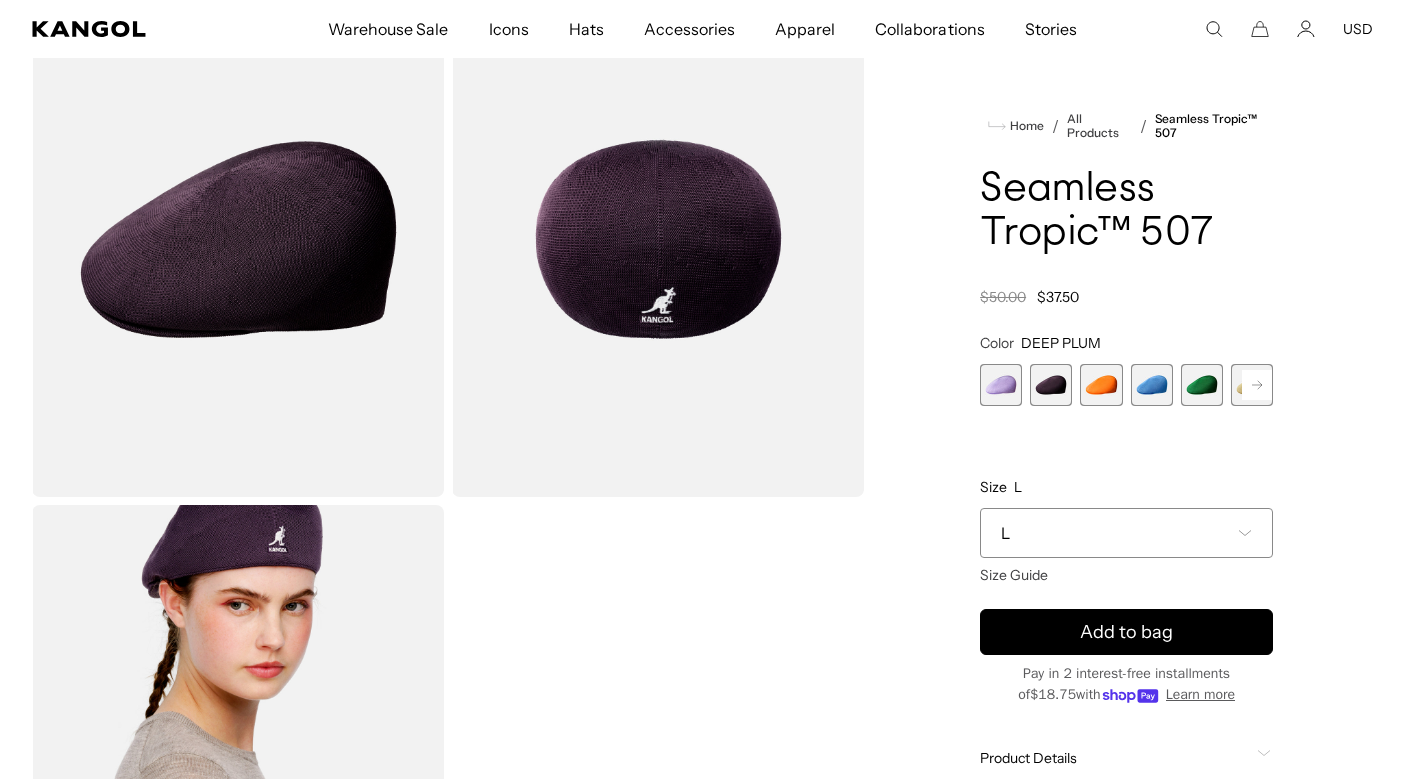 scroll, scrollTop: 0, scrollLeft: 0, axis: both 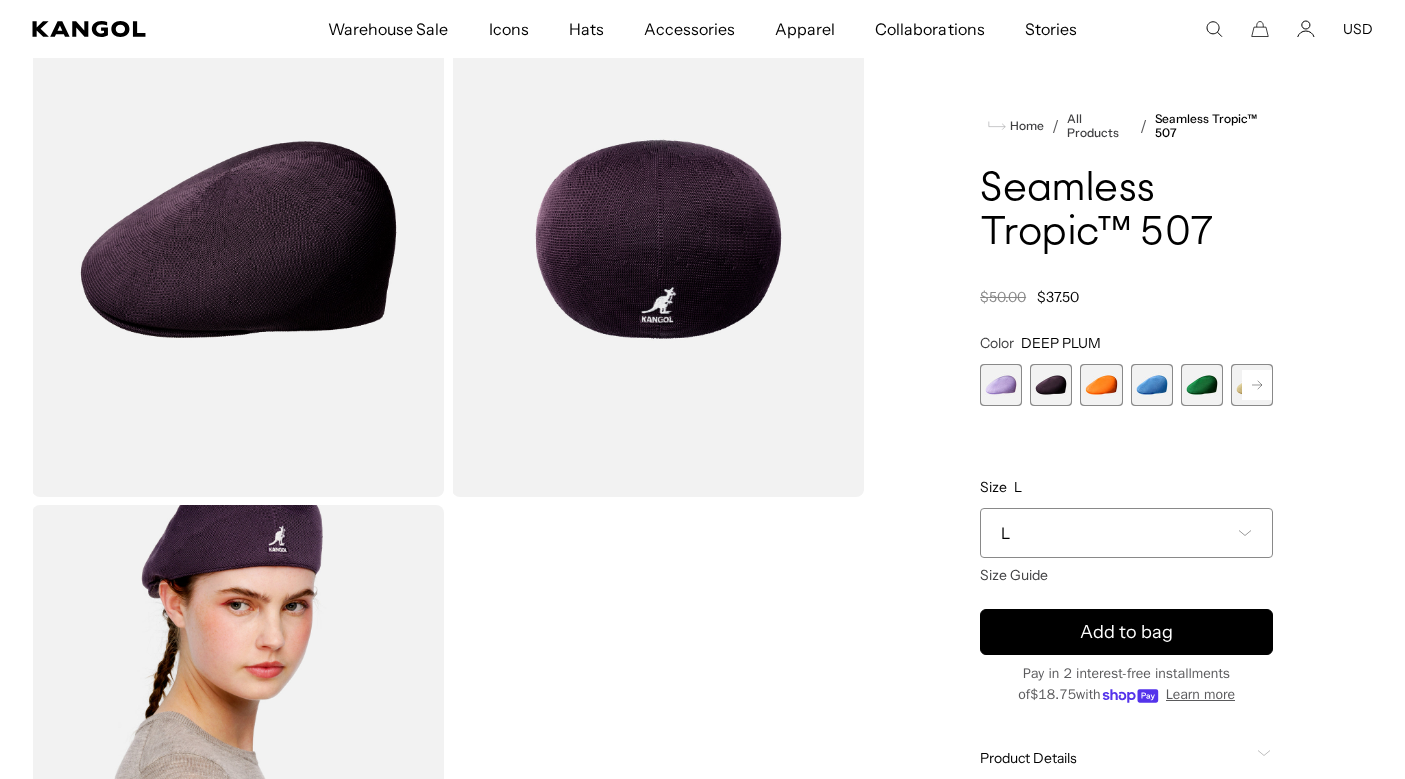 click 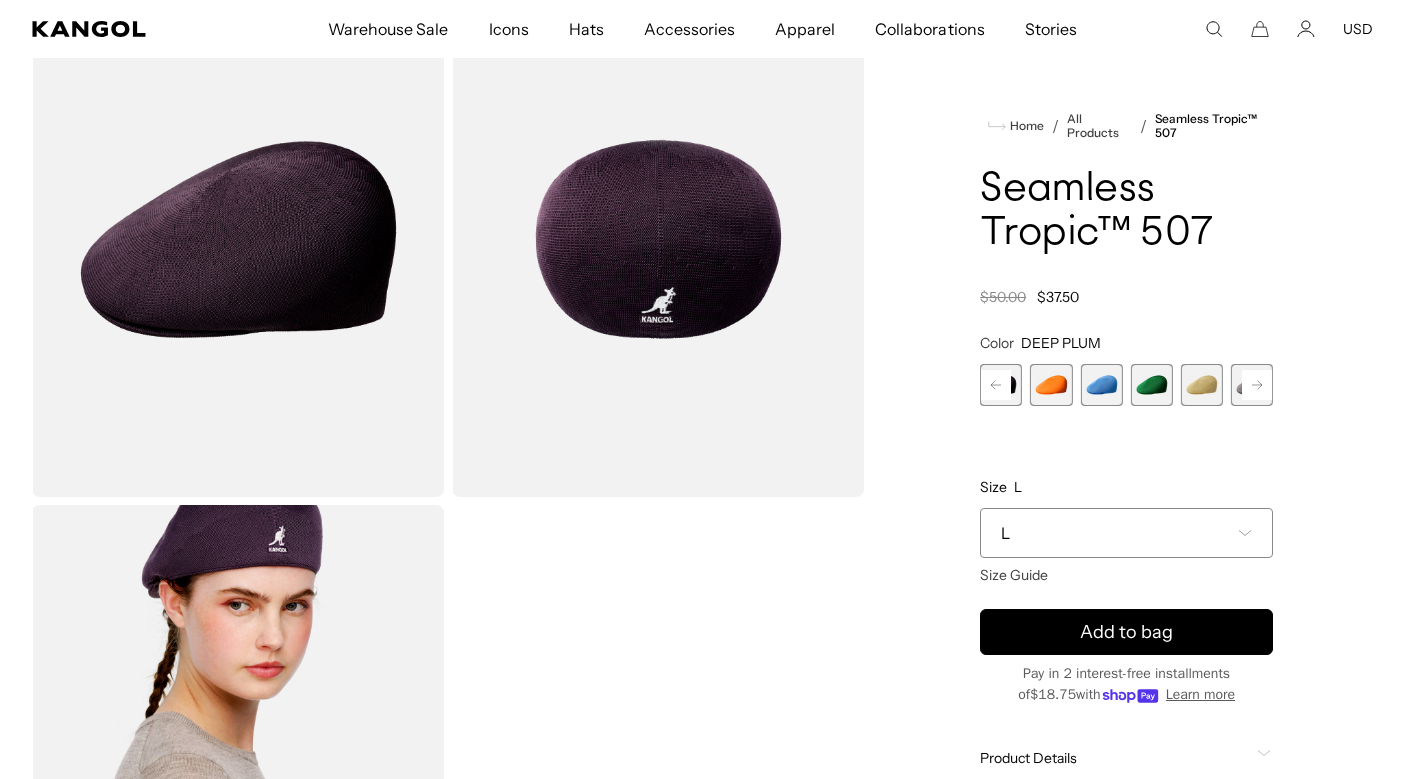 click 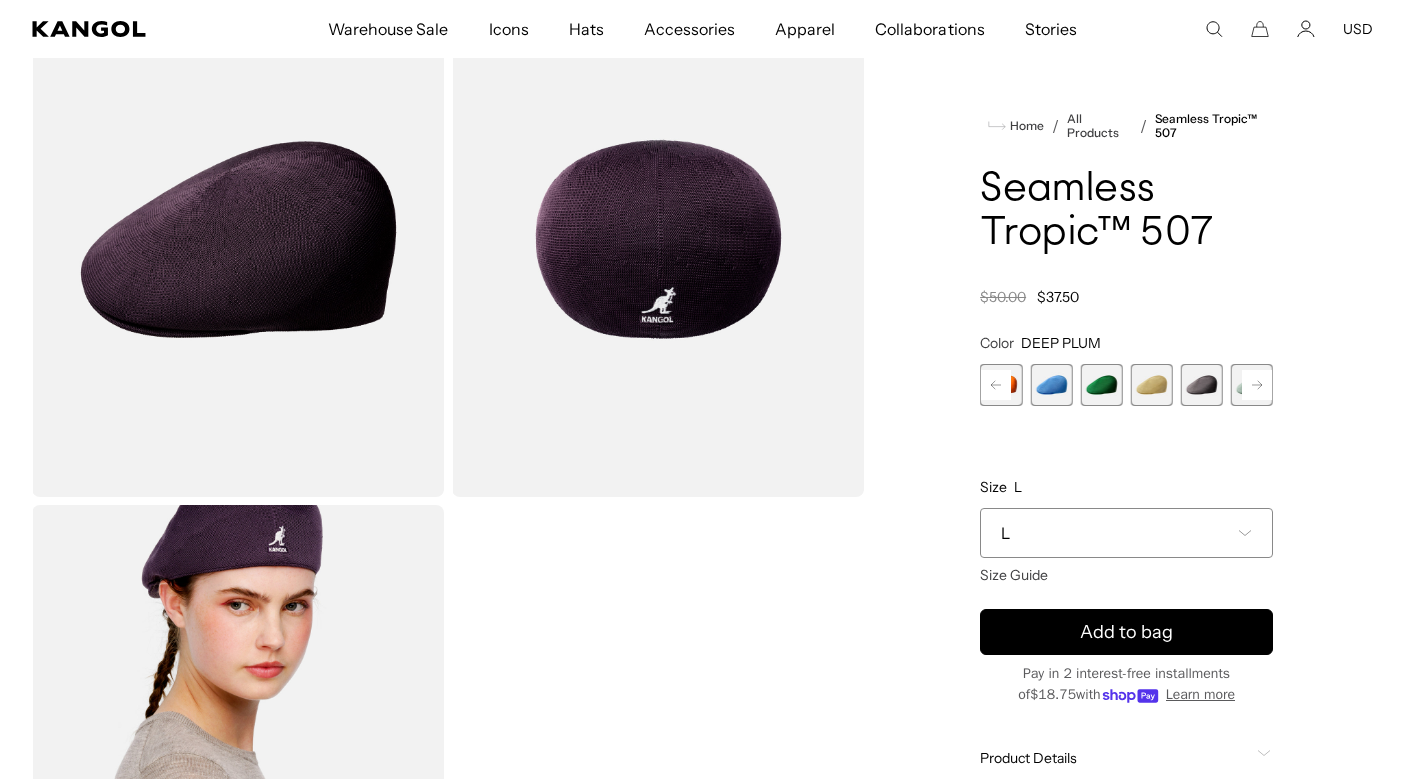 click 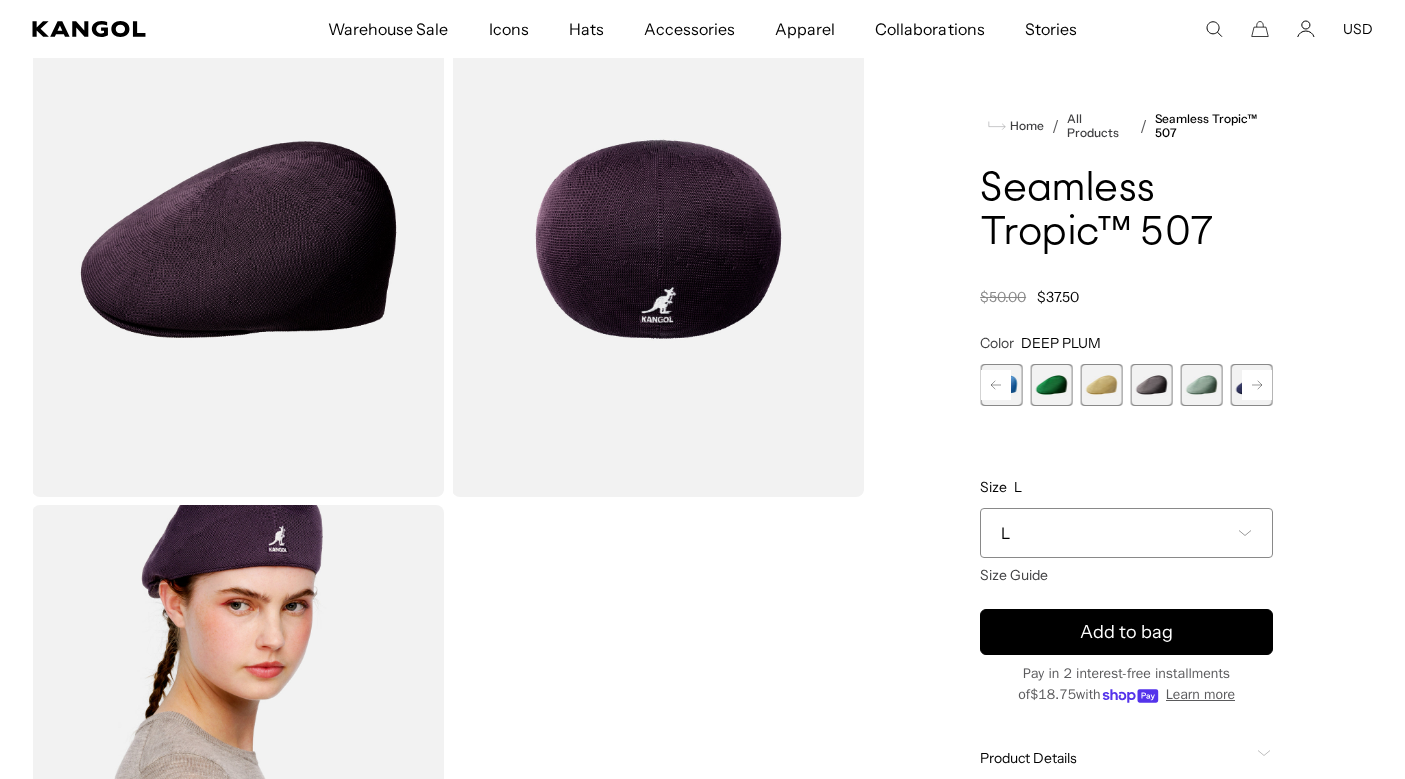 click 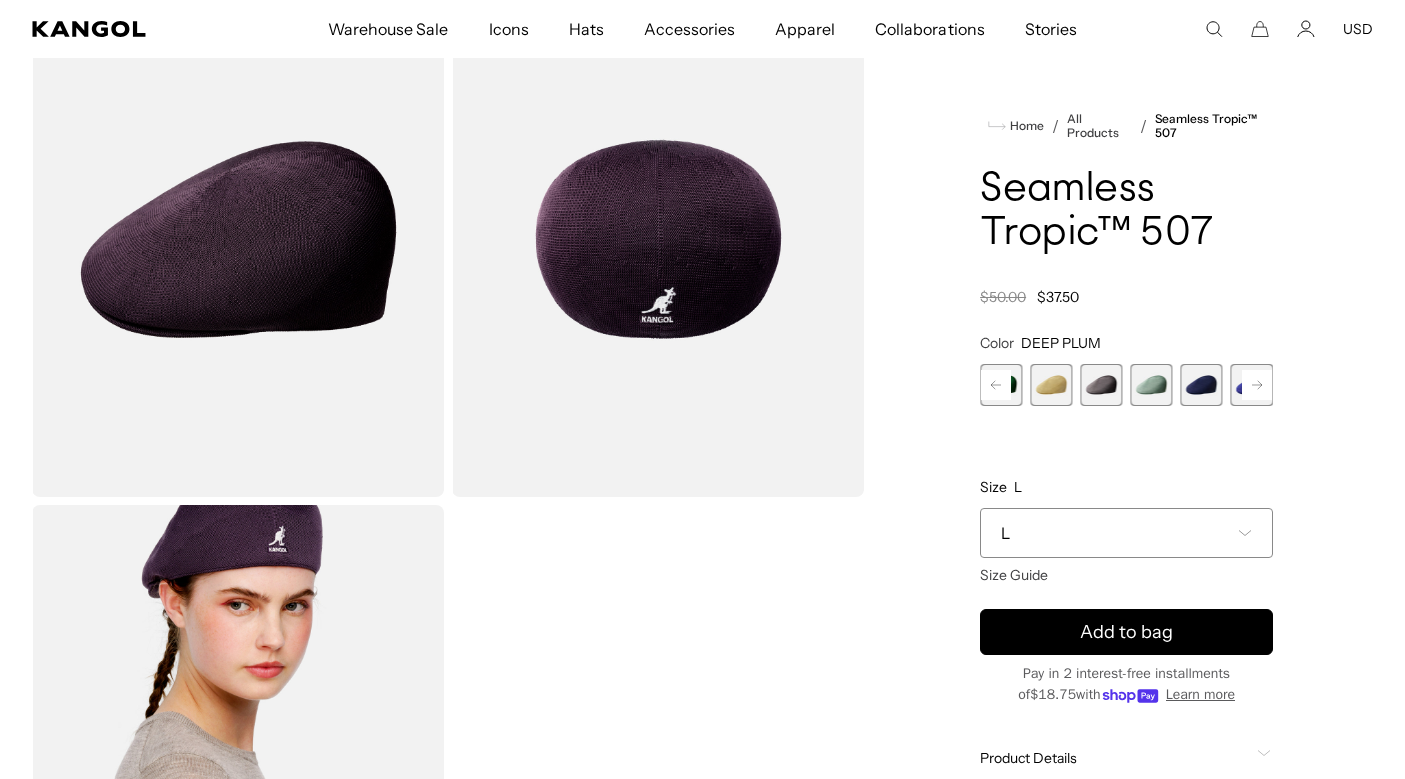 click 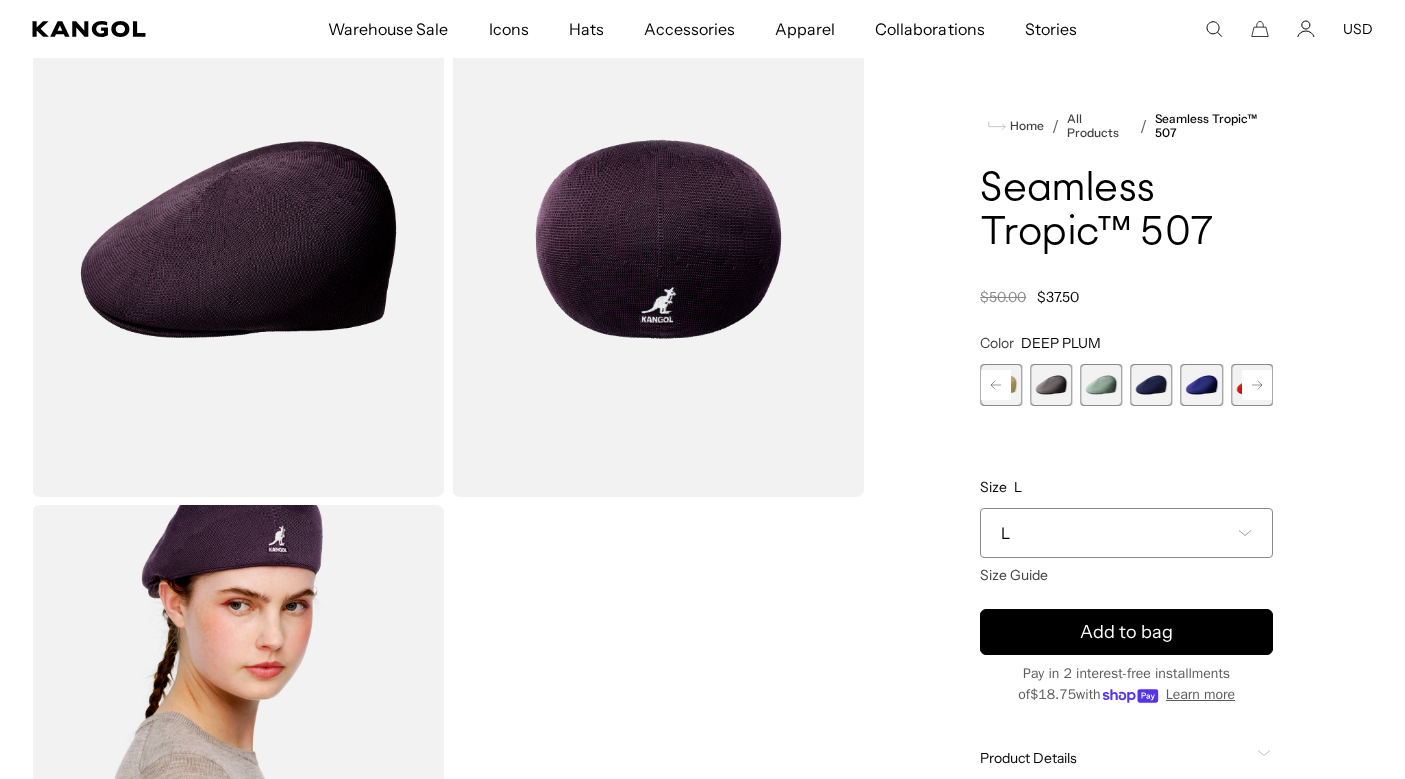 click 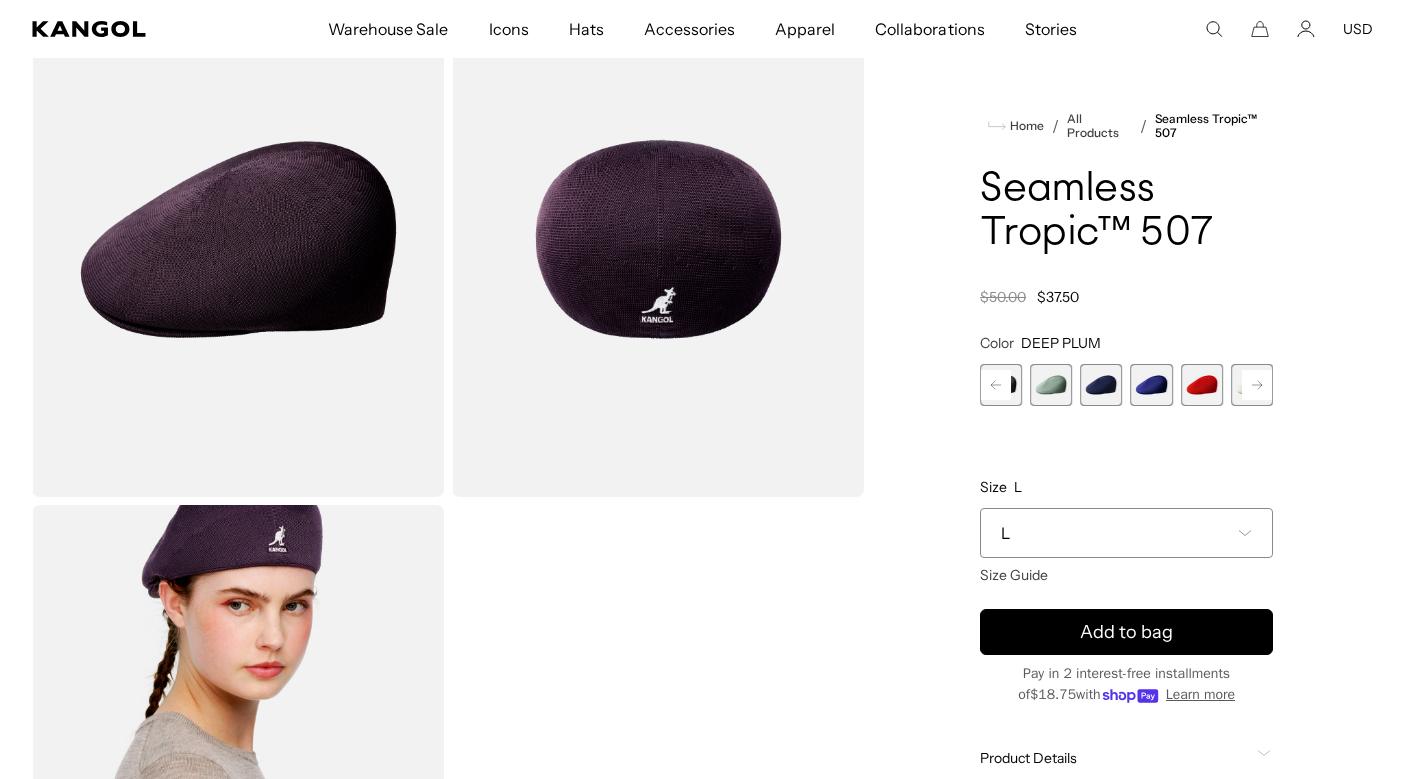 scroll, scrollTop: 0, scrollLeft: 0, axis: both 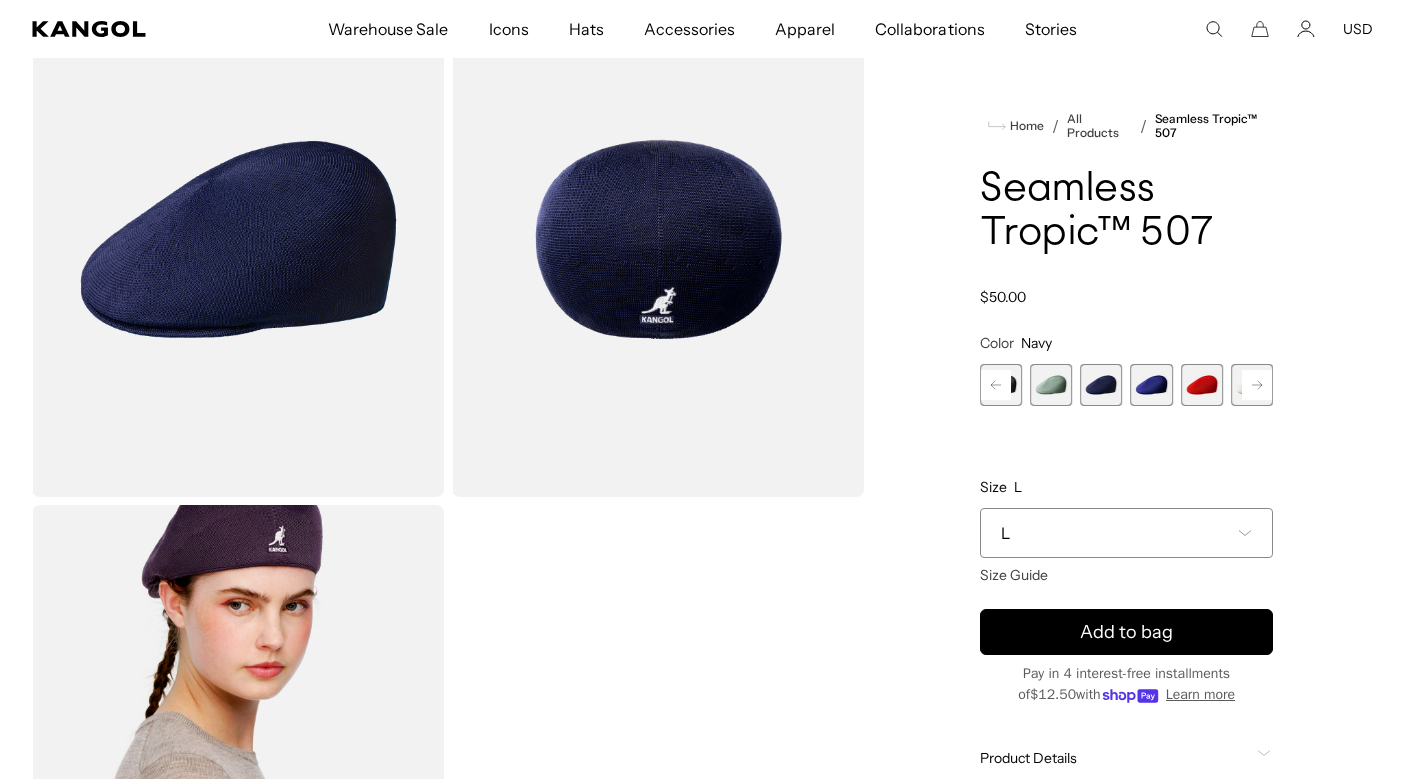 click 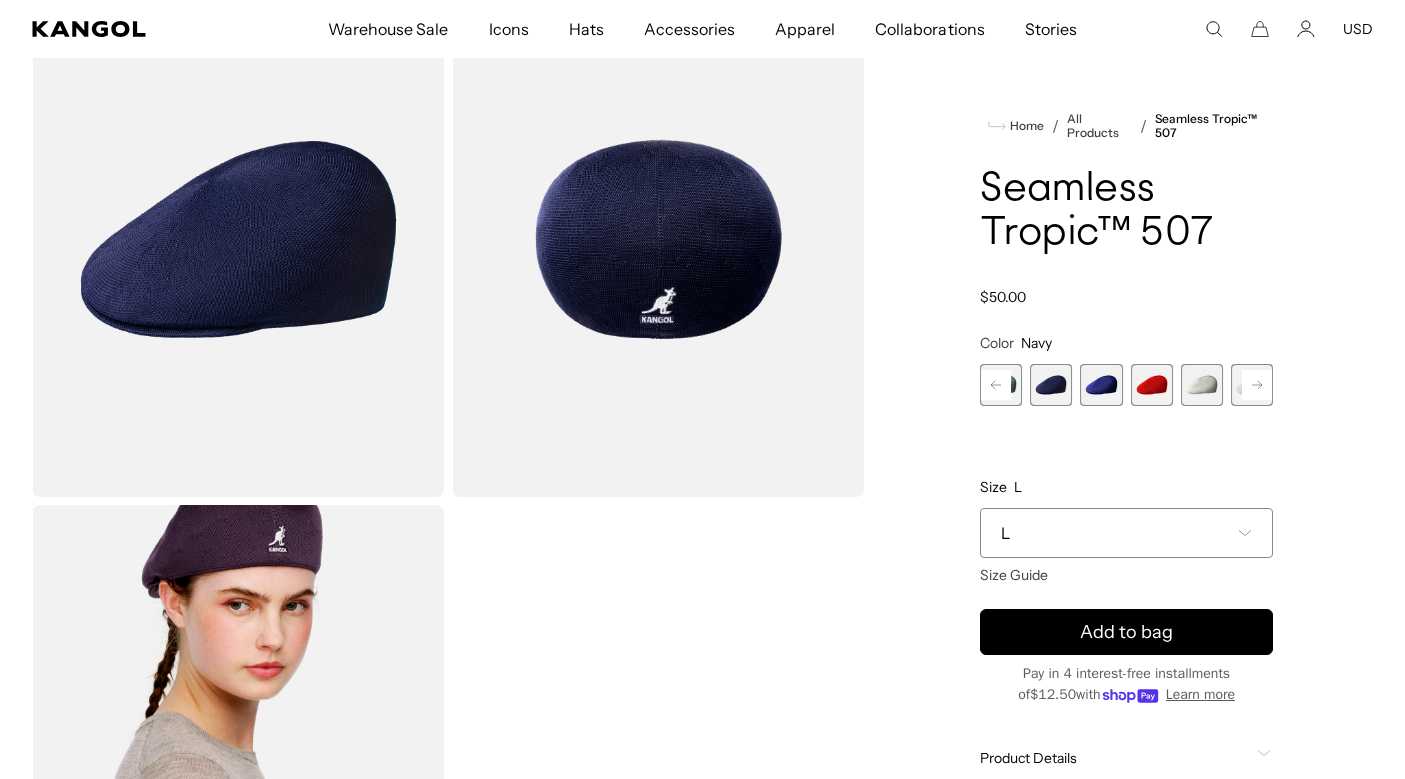 click 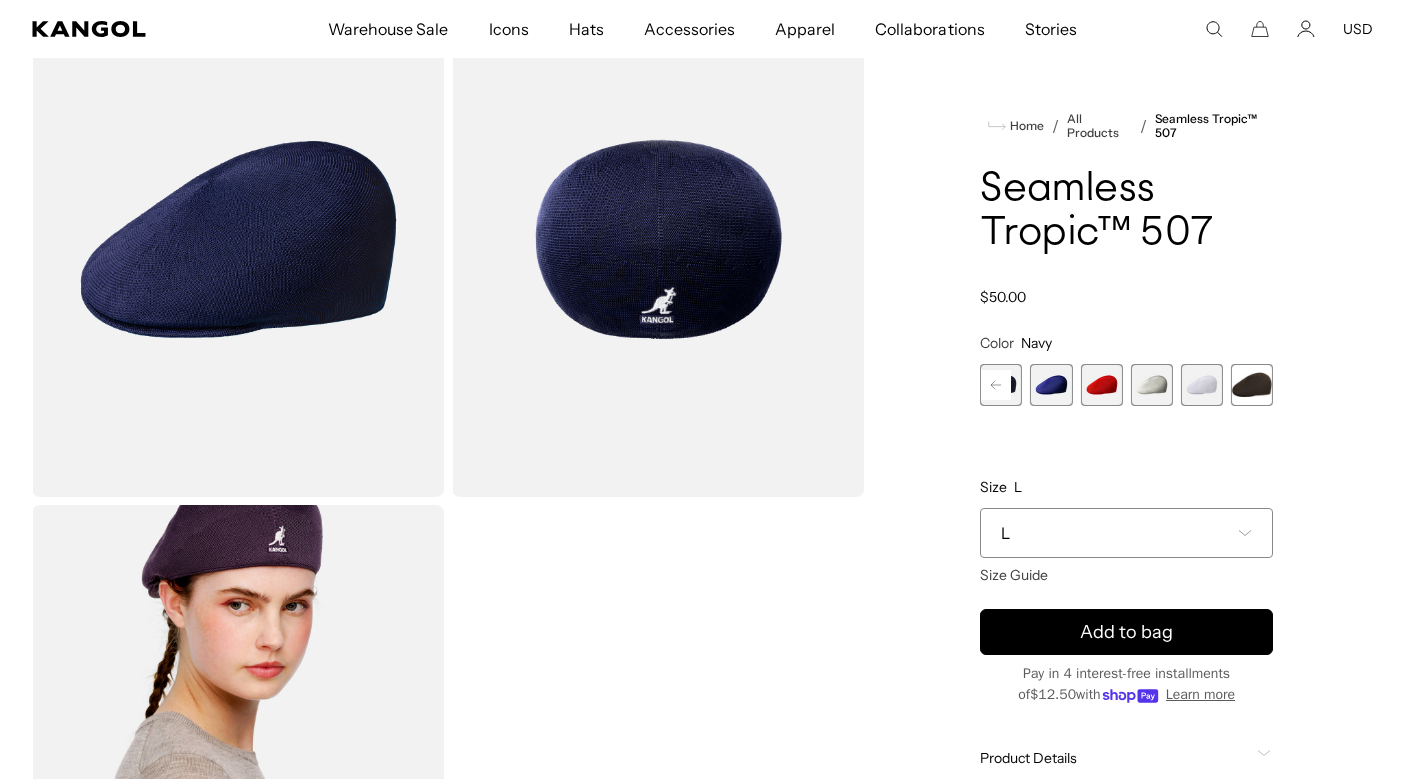 click at bounding box center [1202, 385] 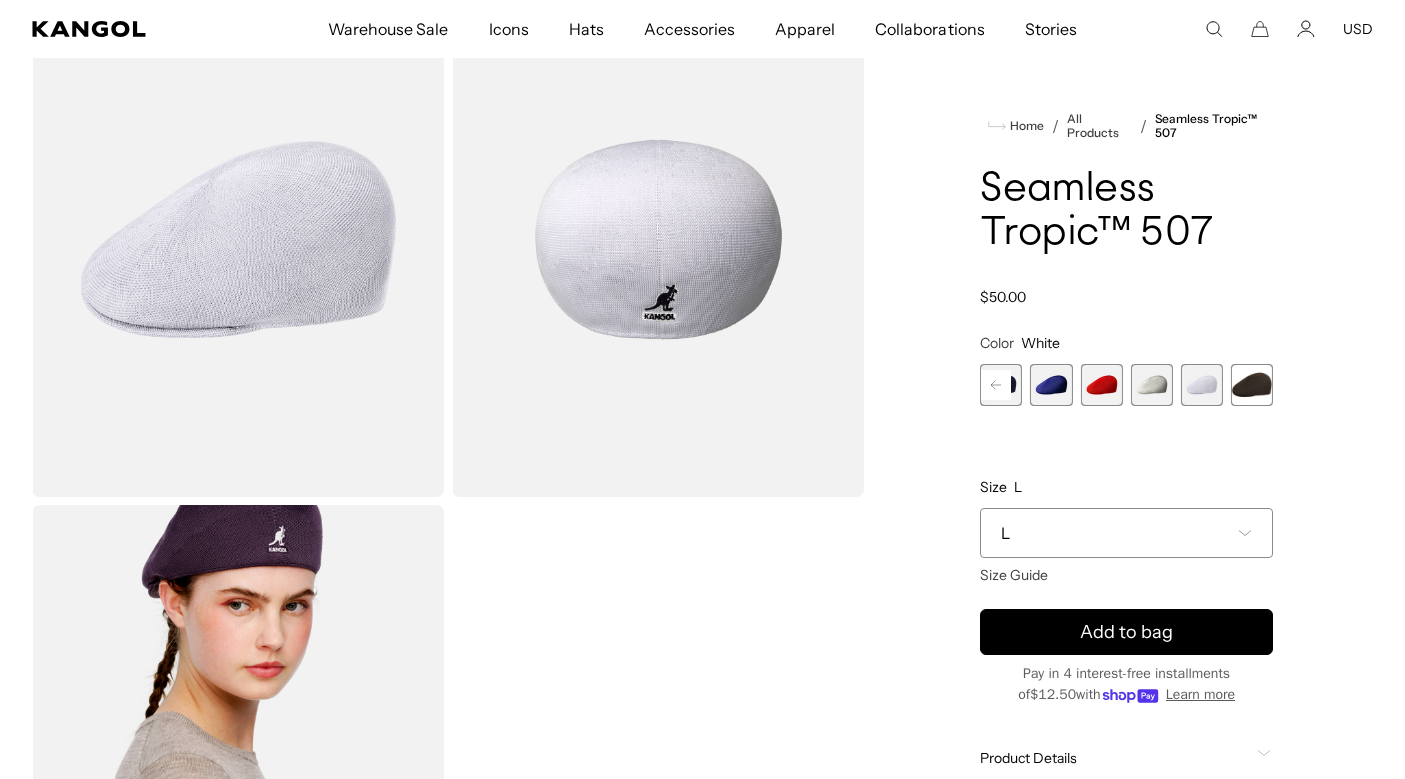 scroll, scrollTop: 0, scrollLeft: 412, axis: horizontal 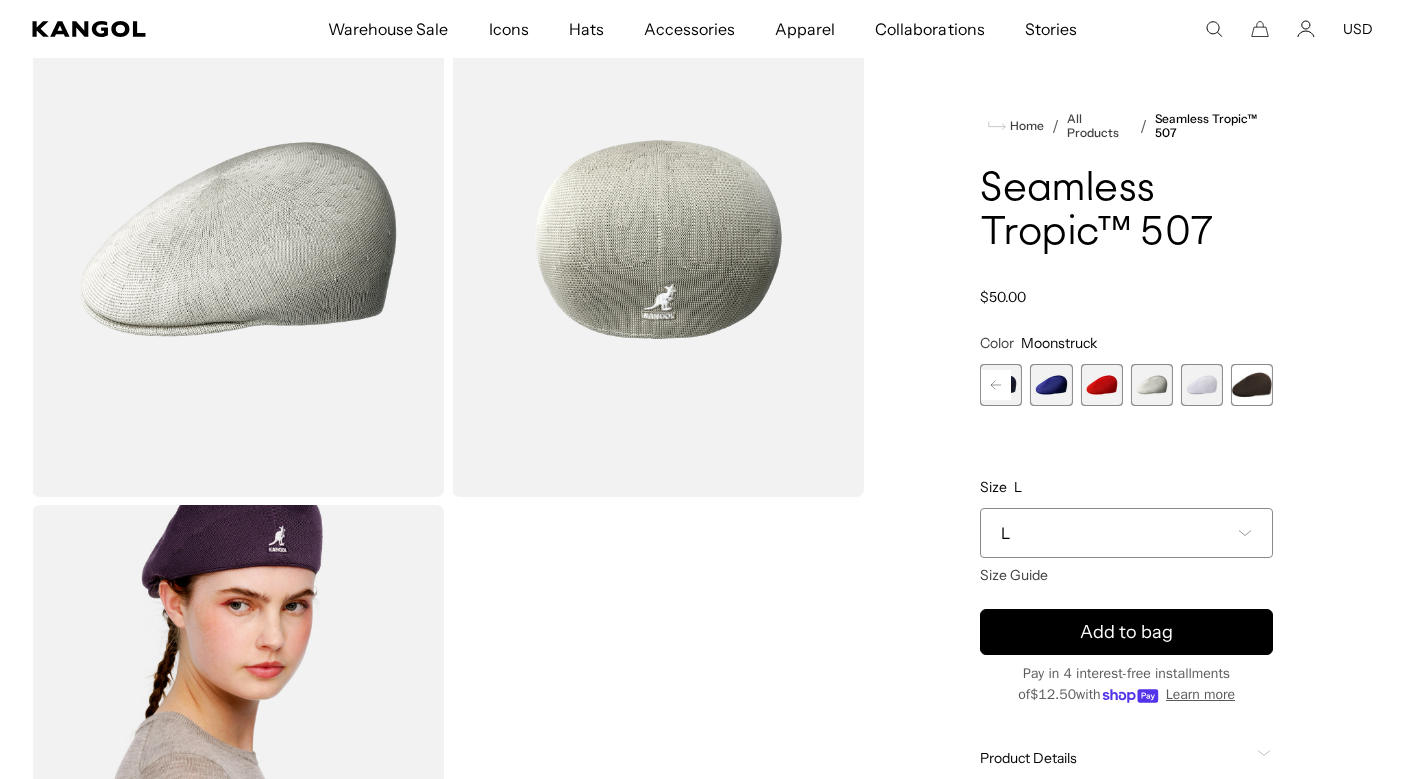 click 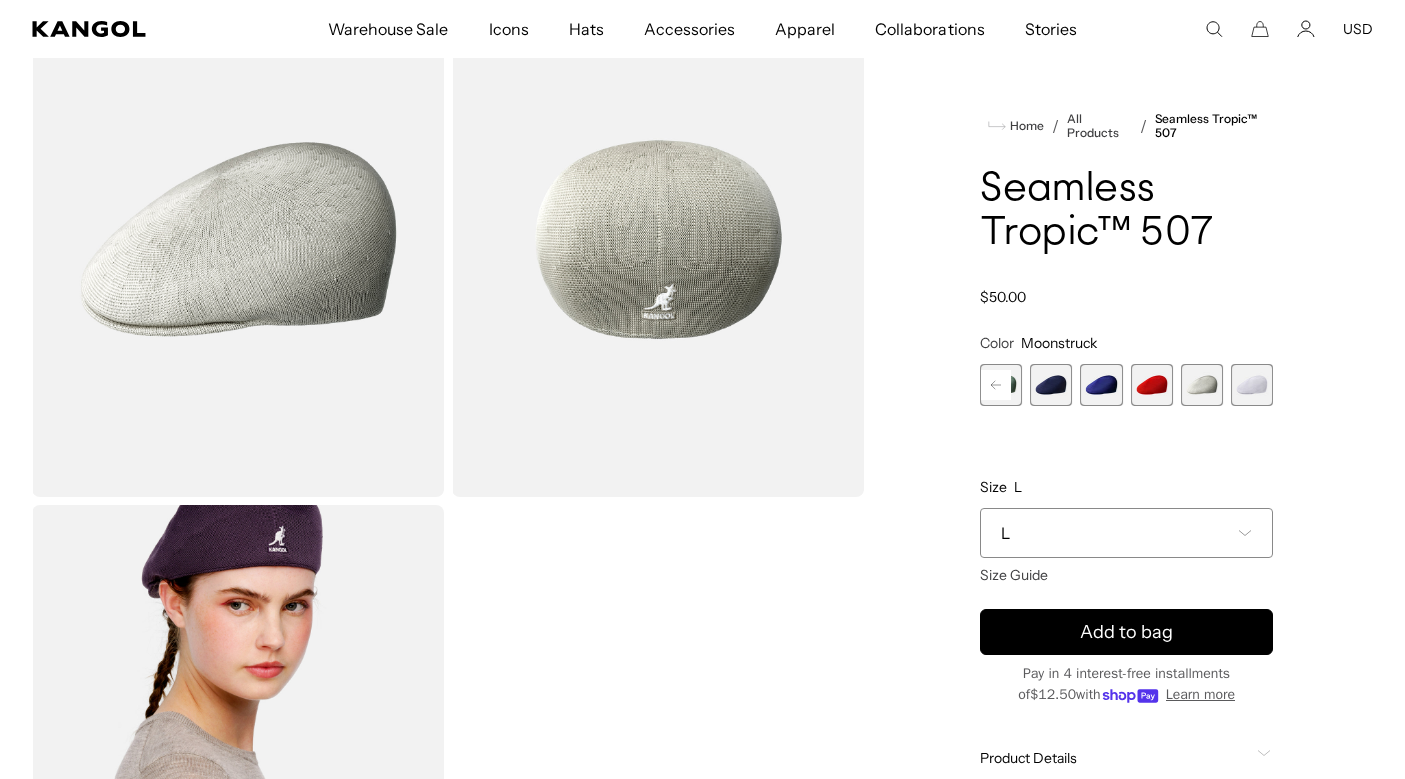click 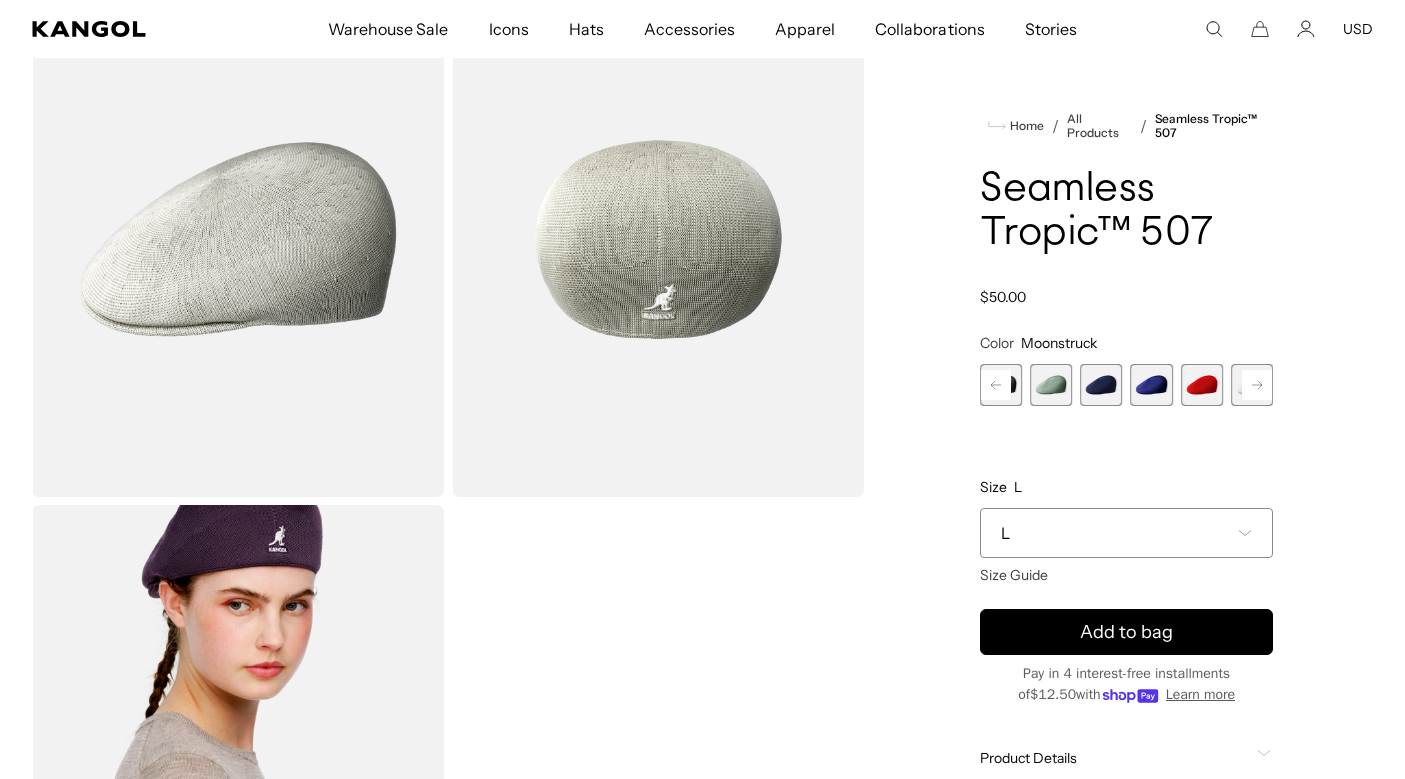 scroll, scrollTop: 0, scrollLeft: 0, axis: both 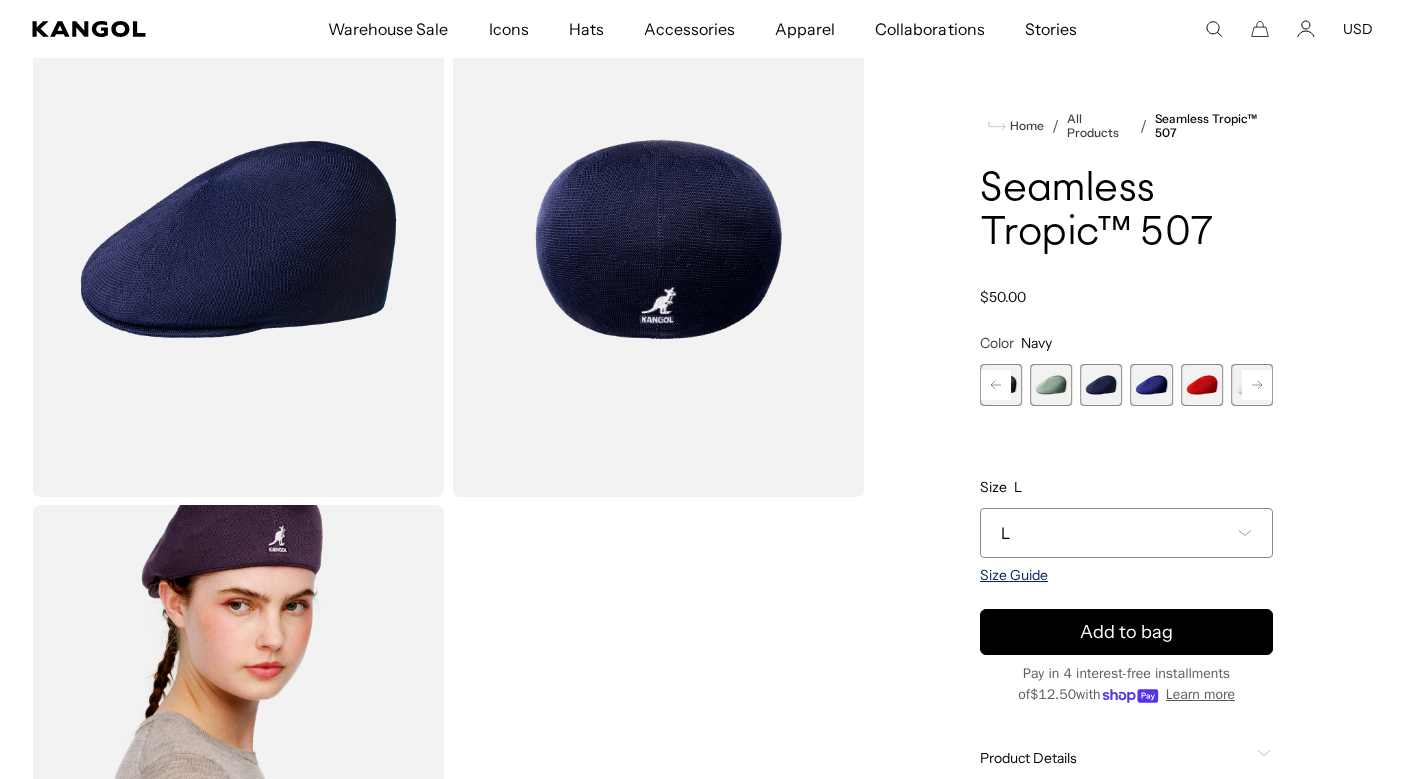 click on "Size Guide" at bounding box center [1014, 575] 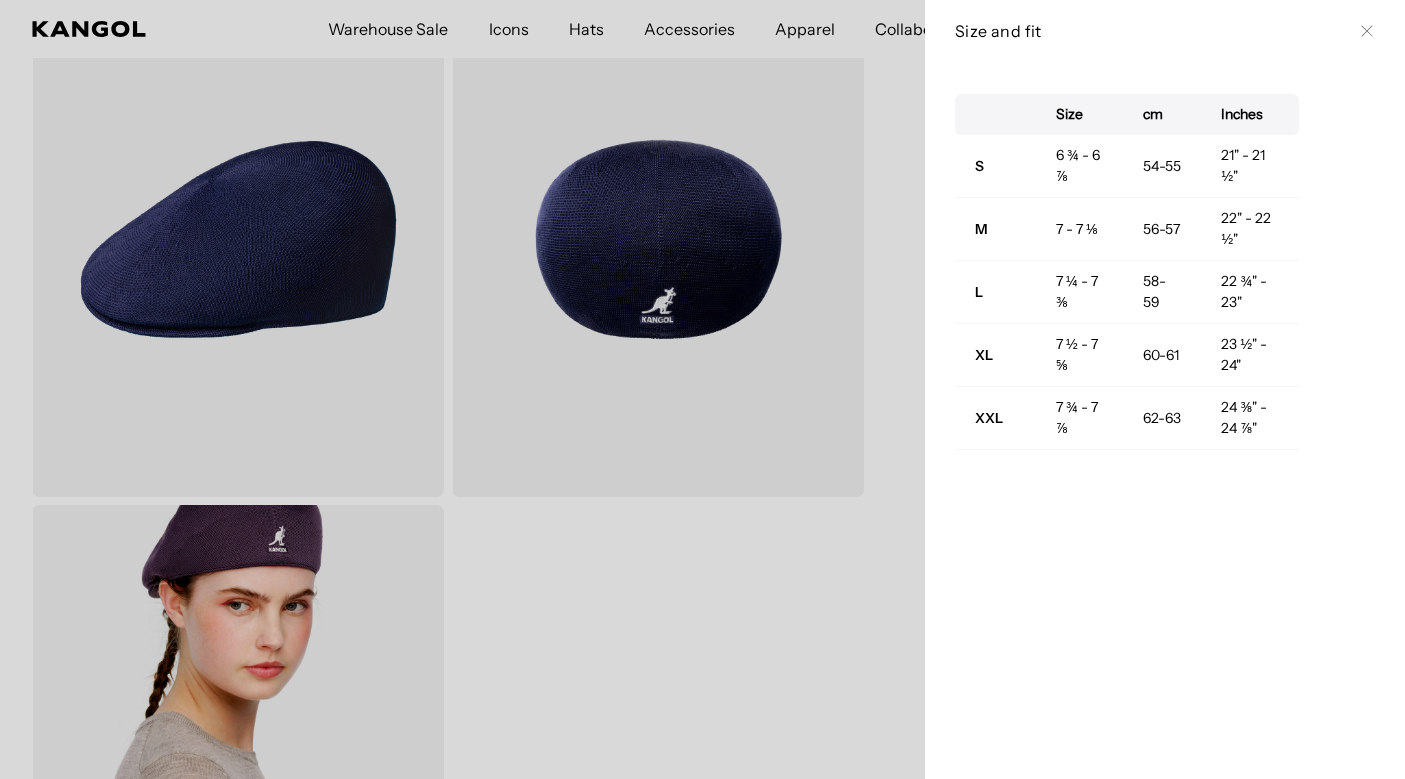 scroll, scrollTop: 0, scrollLeft: 0, axis: both 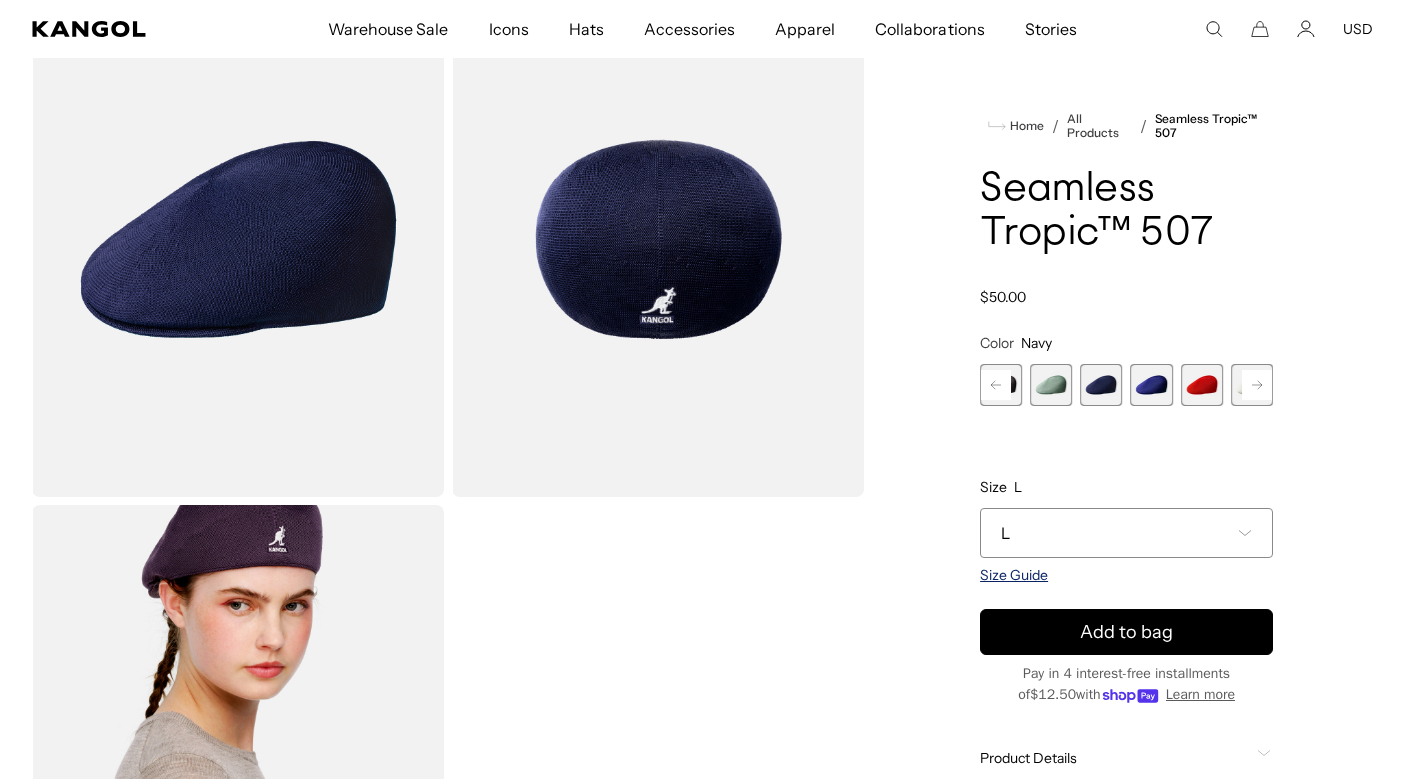 click on "Size Guide" at bounding box center [1014, 575] 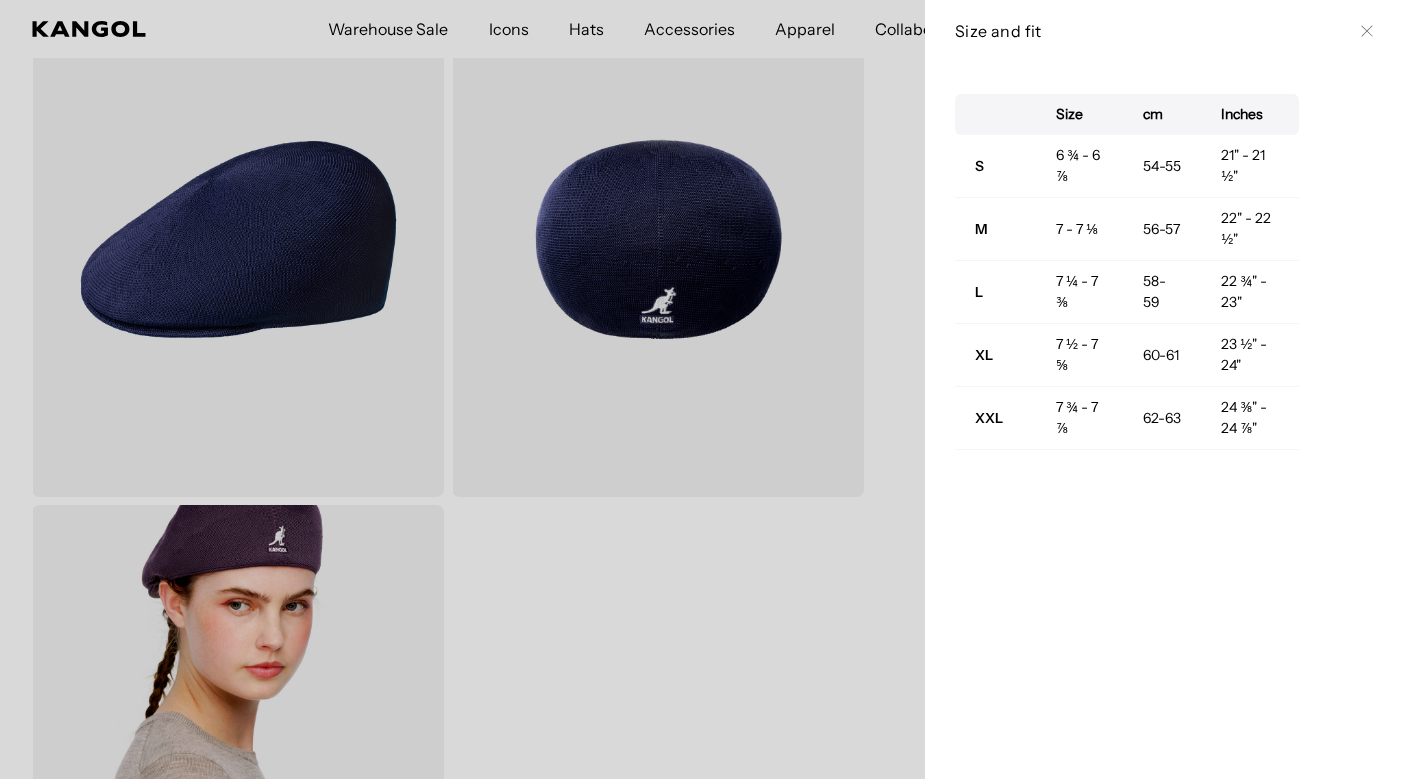 scroll, scrollTop: 0, scrollLeft: 412, axis: horizontal 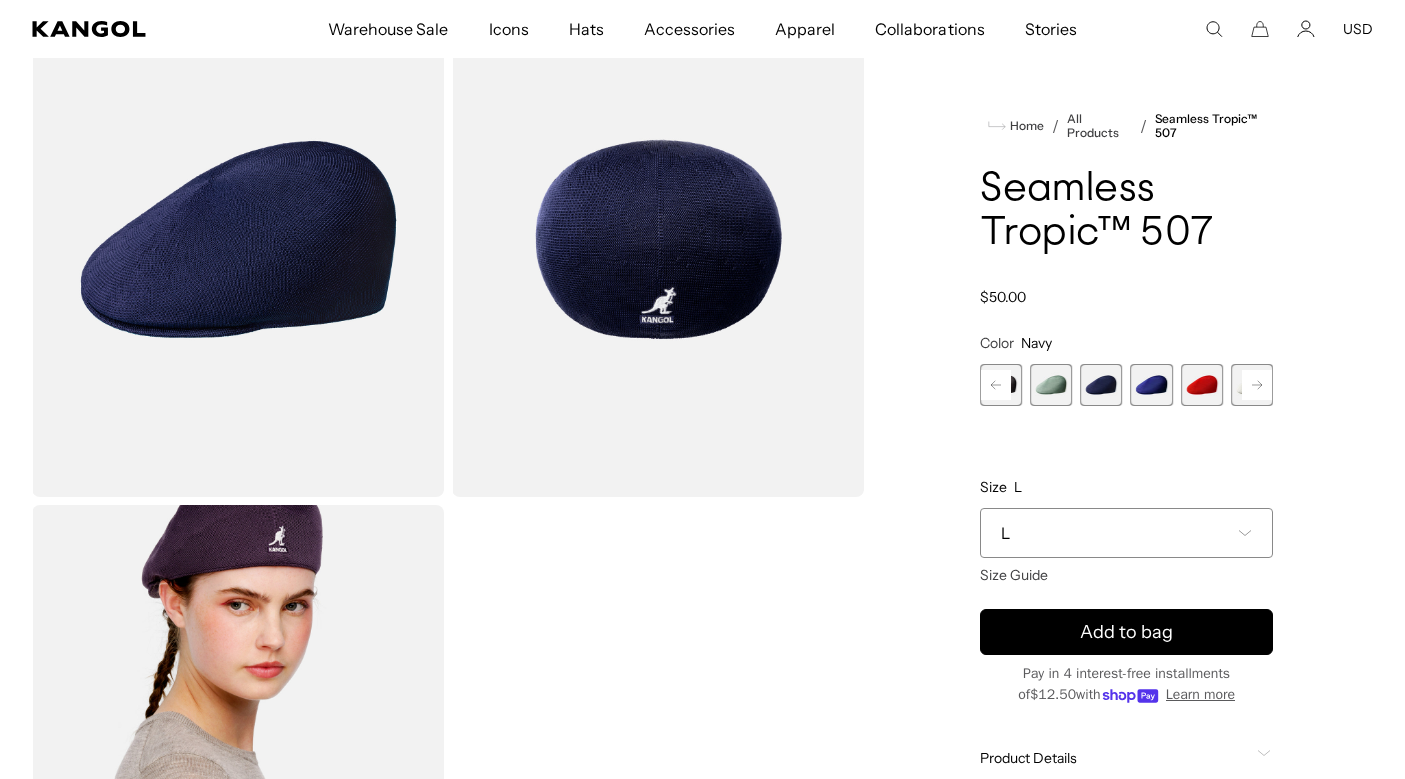 click on "L" at bounding box center [1126, 533] 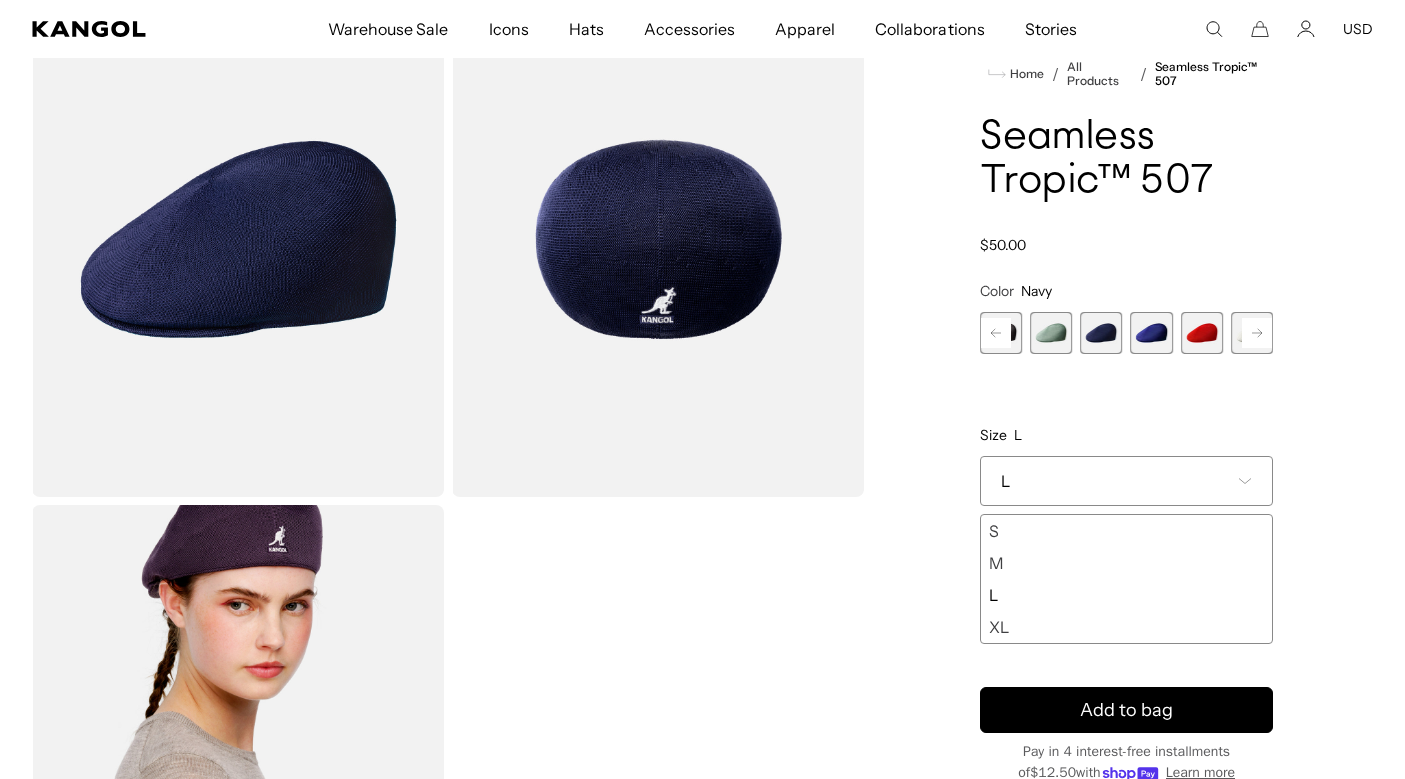 click on "M" at bounding box center (1126, 563) 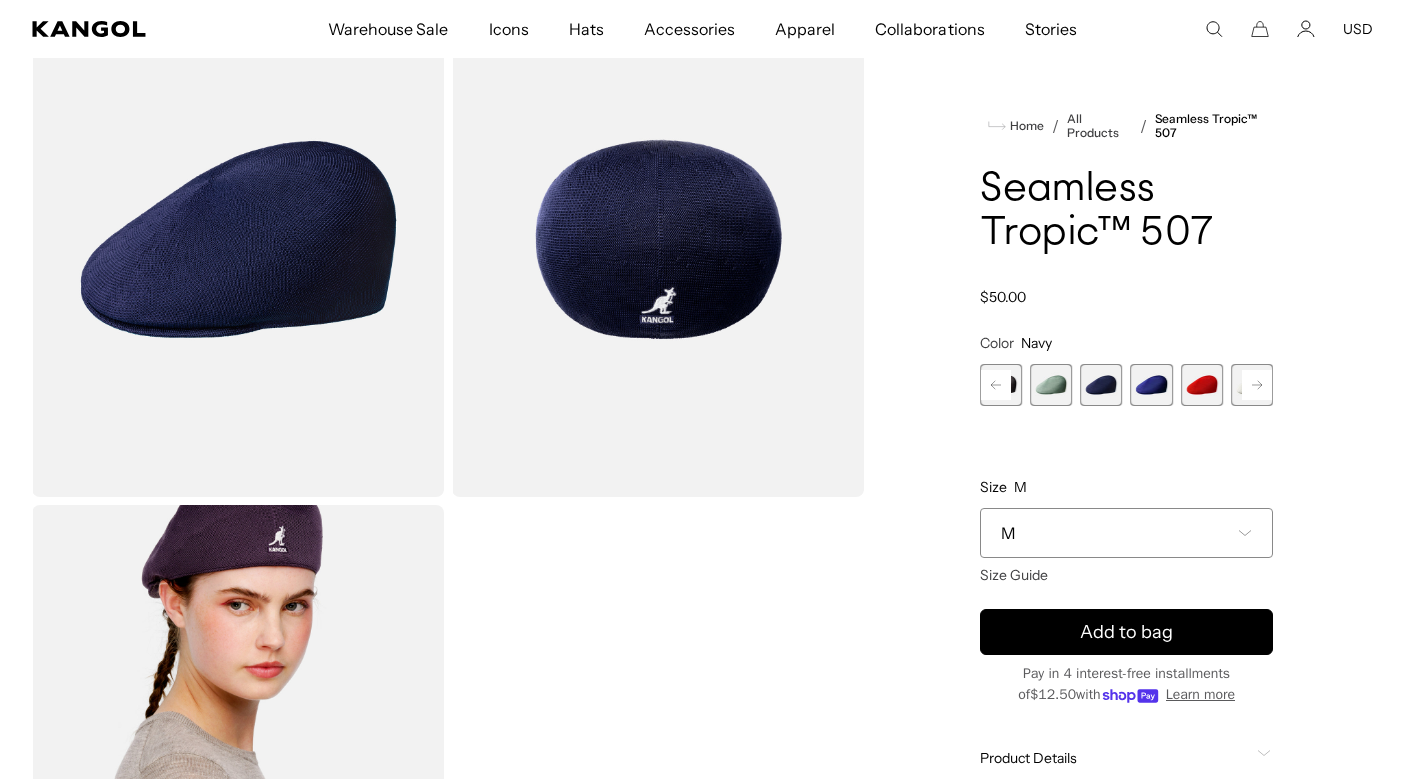 scroll, scrollTop: 0, scrollLeft: 0, axis: both 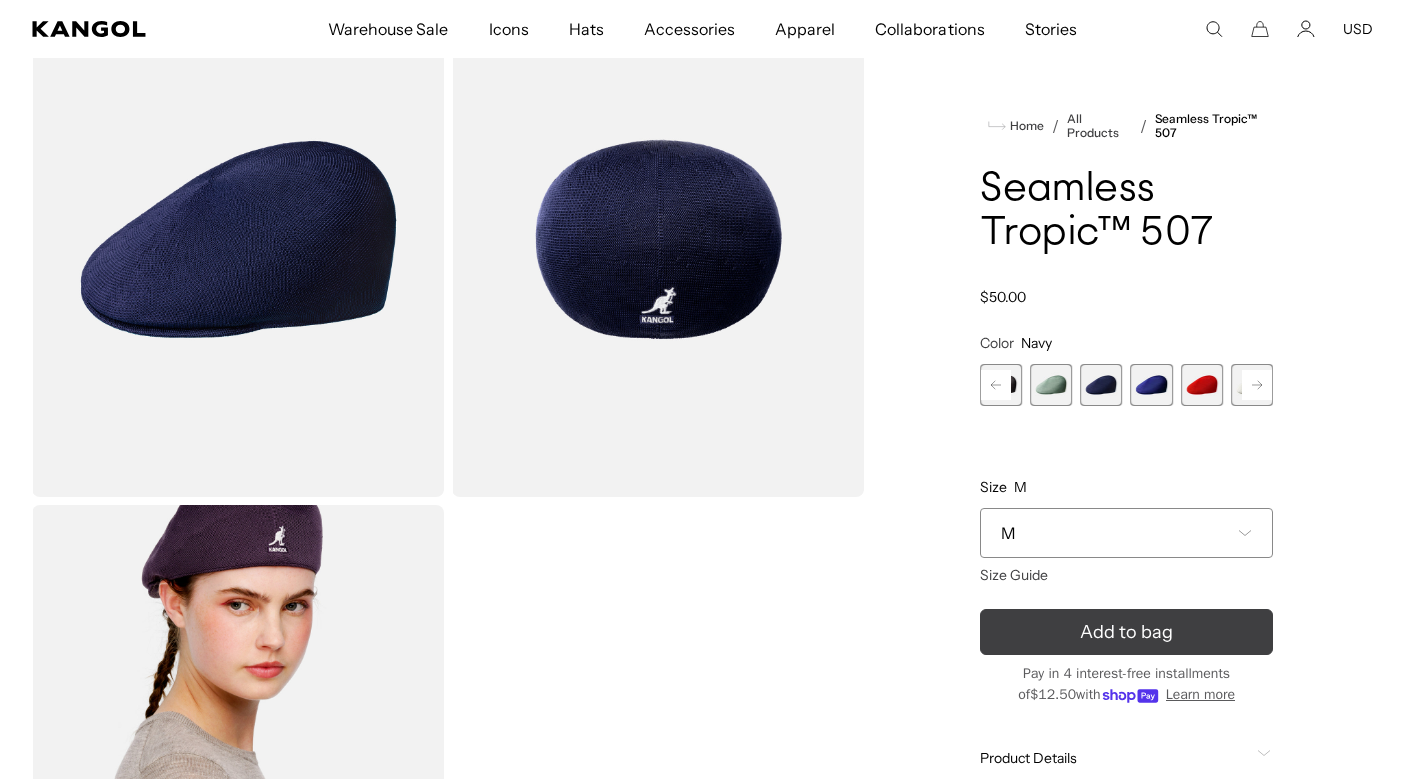 click on "Add to bag" at bounding box center (1126, 632) 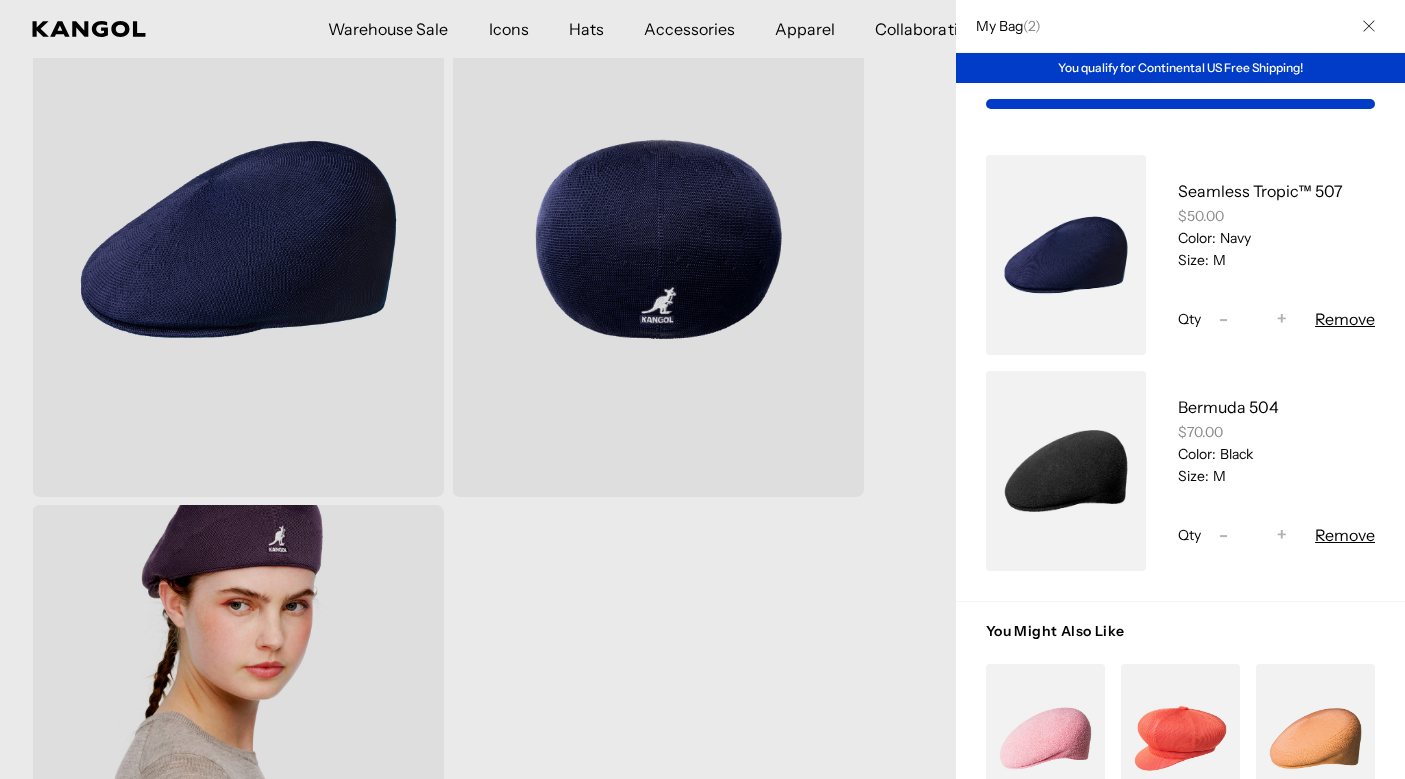 scroll, scrollTop: 0, scrollLeft: 412, axis: horizontal 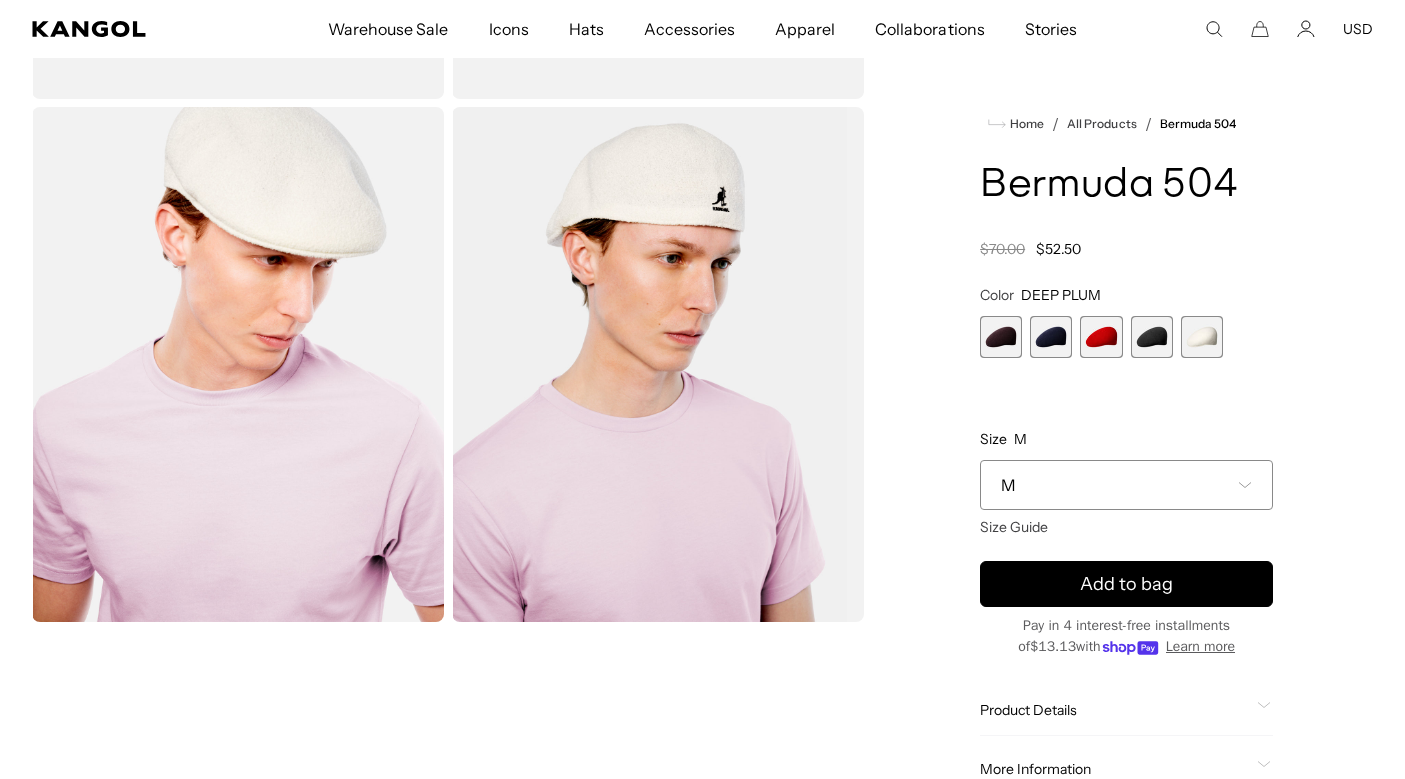 click at bounding box center (1051, 337) 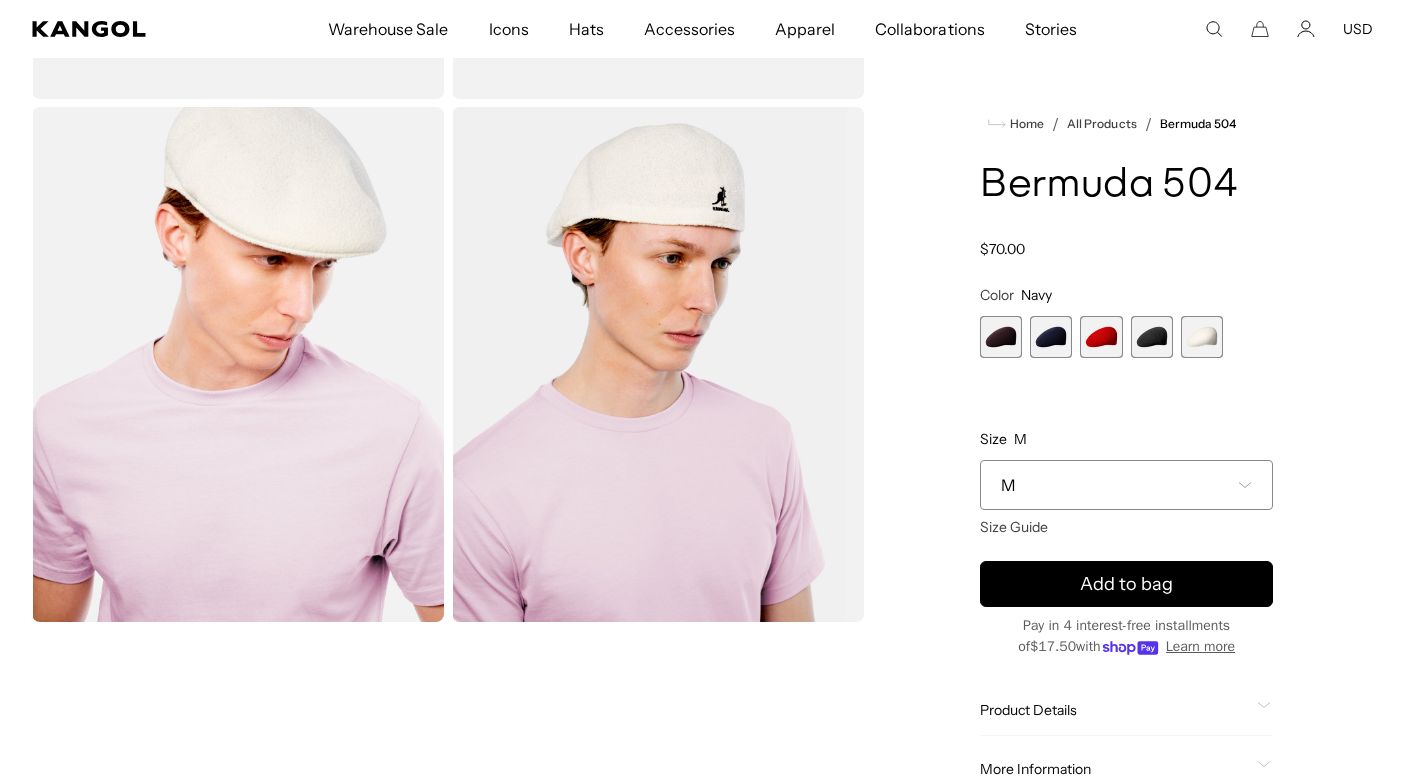 click at bounding box center [1152, 337] 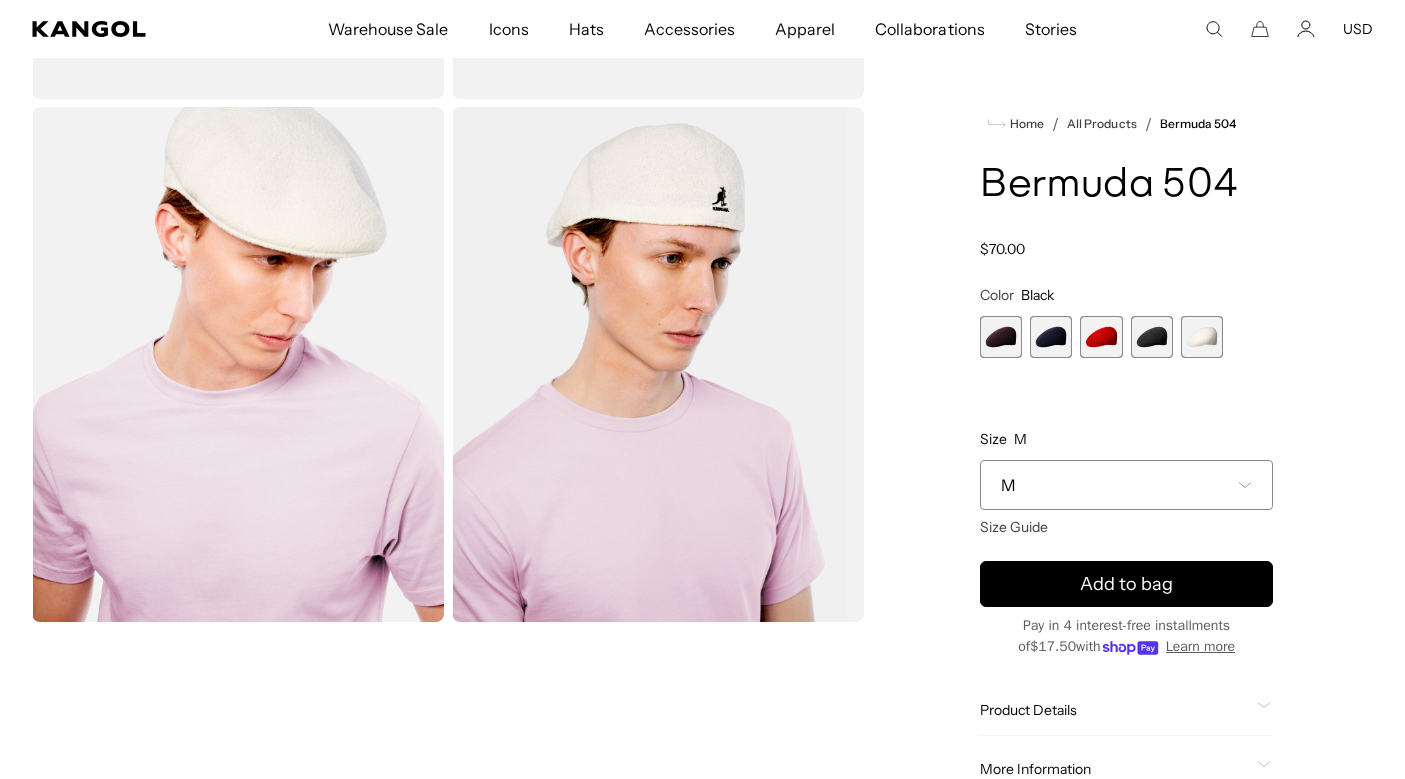 scroll, scrollTop: 0, scrollLeft: 412, axis: horizontal 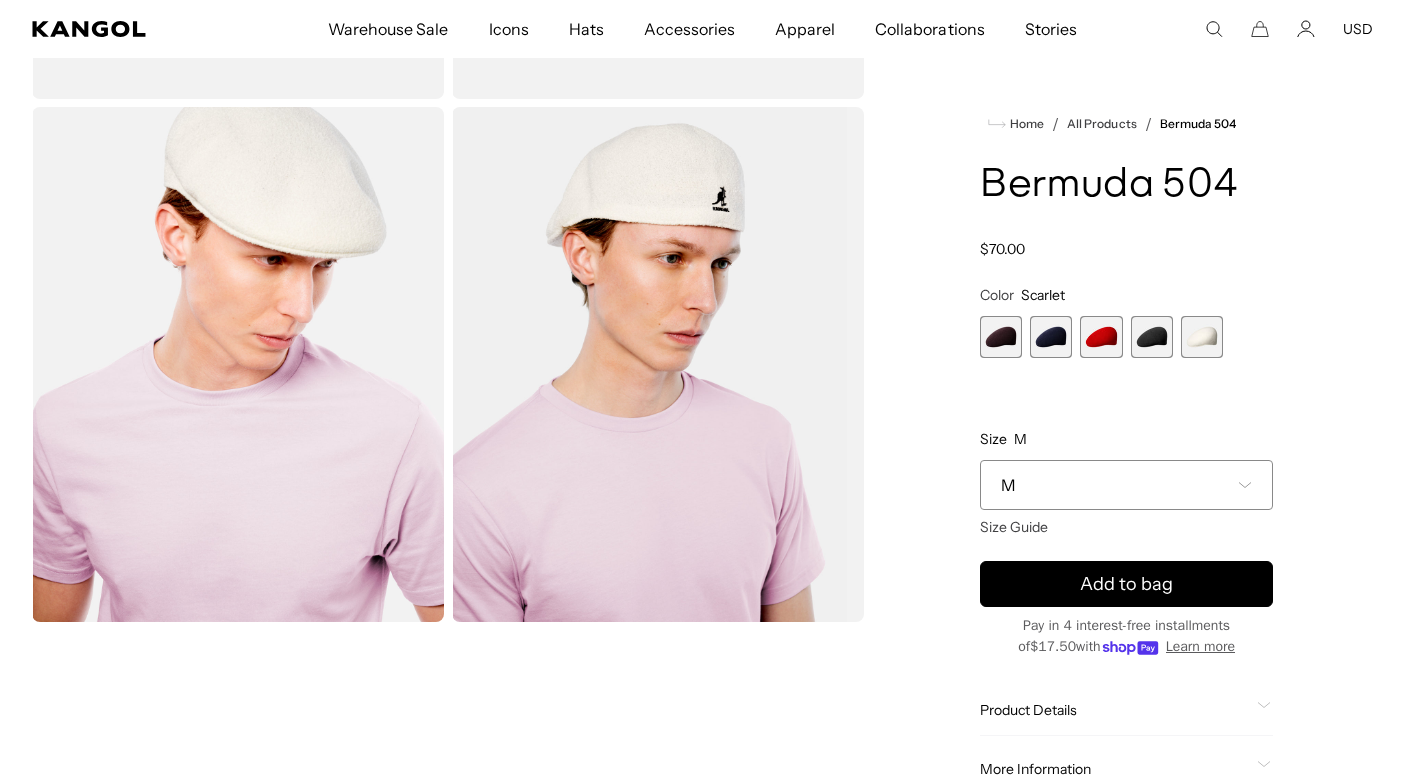 click at bounding box center (1152, 337) 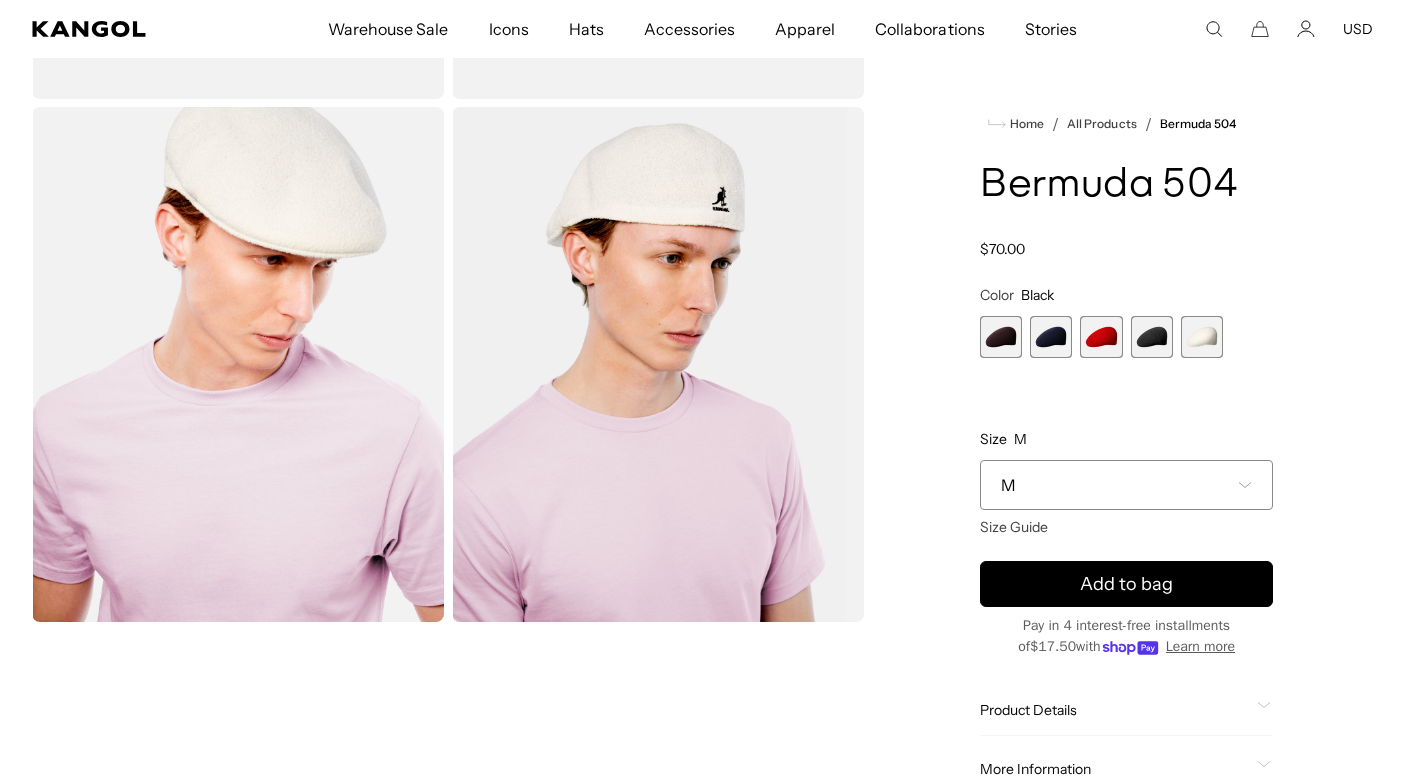 scroll, scrollTop: 61, scrollLeft: 0, axis: vertical 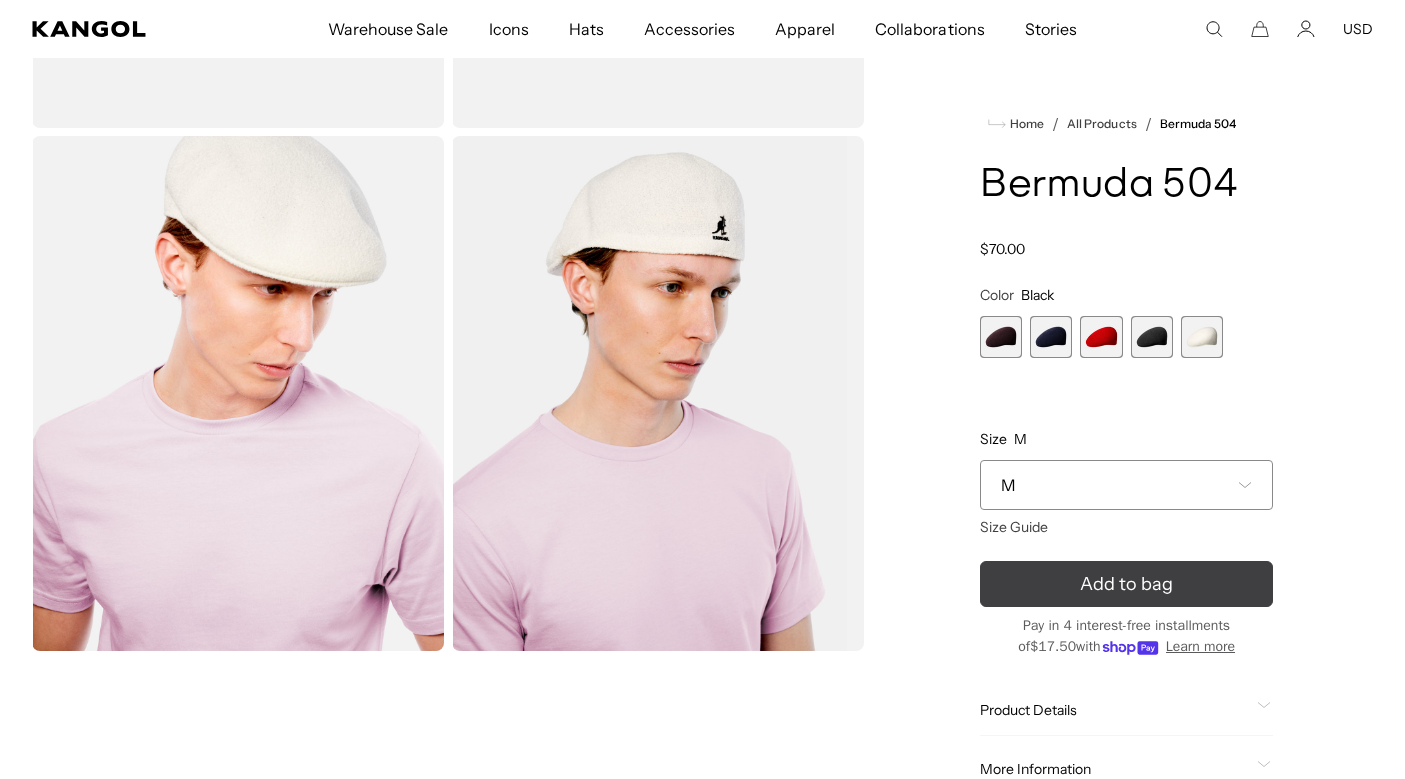 click on "Add to bag" at bounding box center [1126, 584] 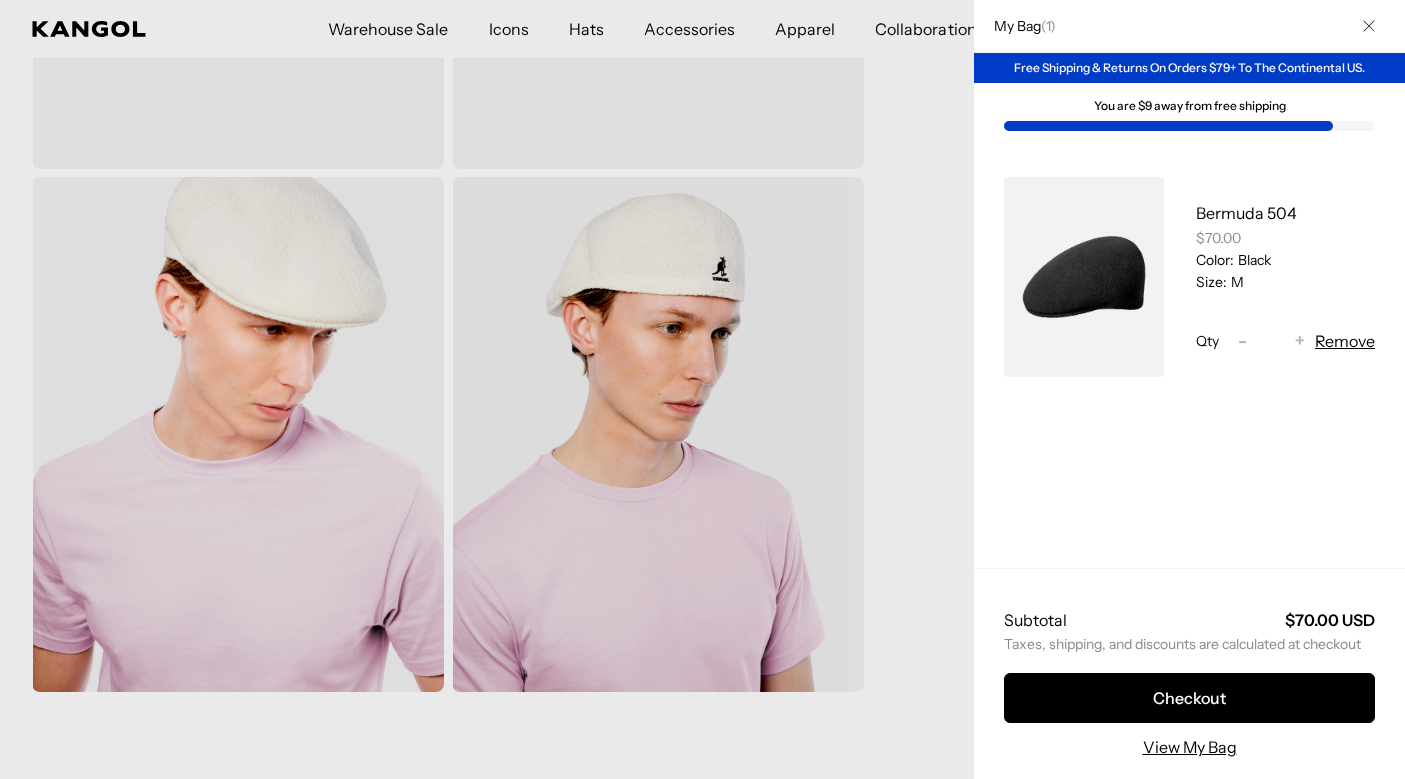 scroll, scrollTop: 366, scrollLeft: 0, axis: vertical 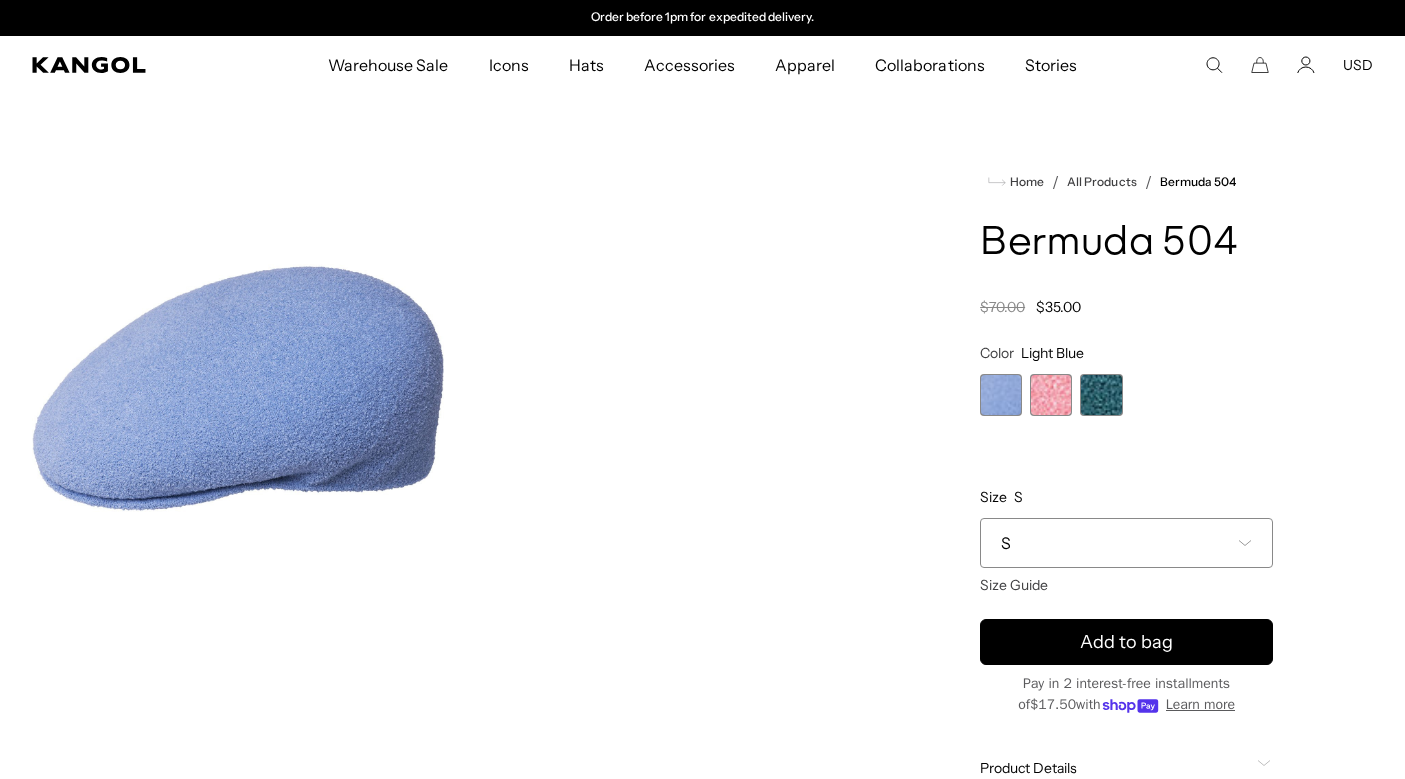 click at bounding box center (1051, 395) 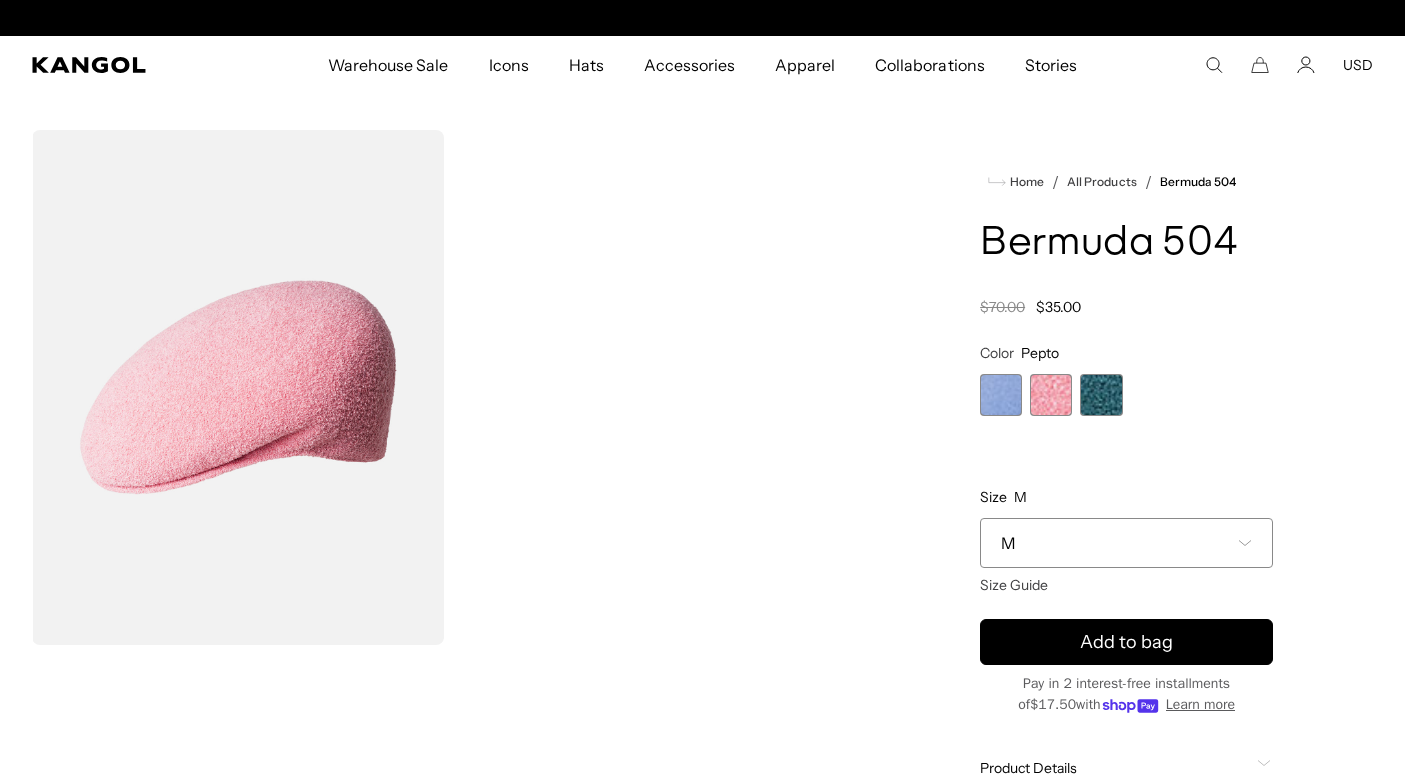 scroll, scrollTop: 0, scrollLeft: 0, axis: both 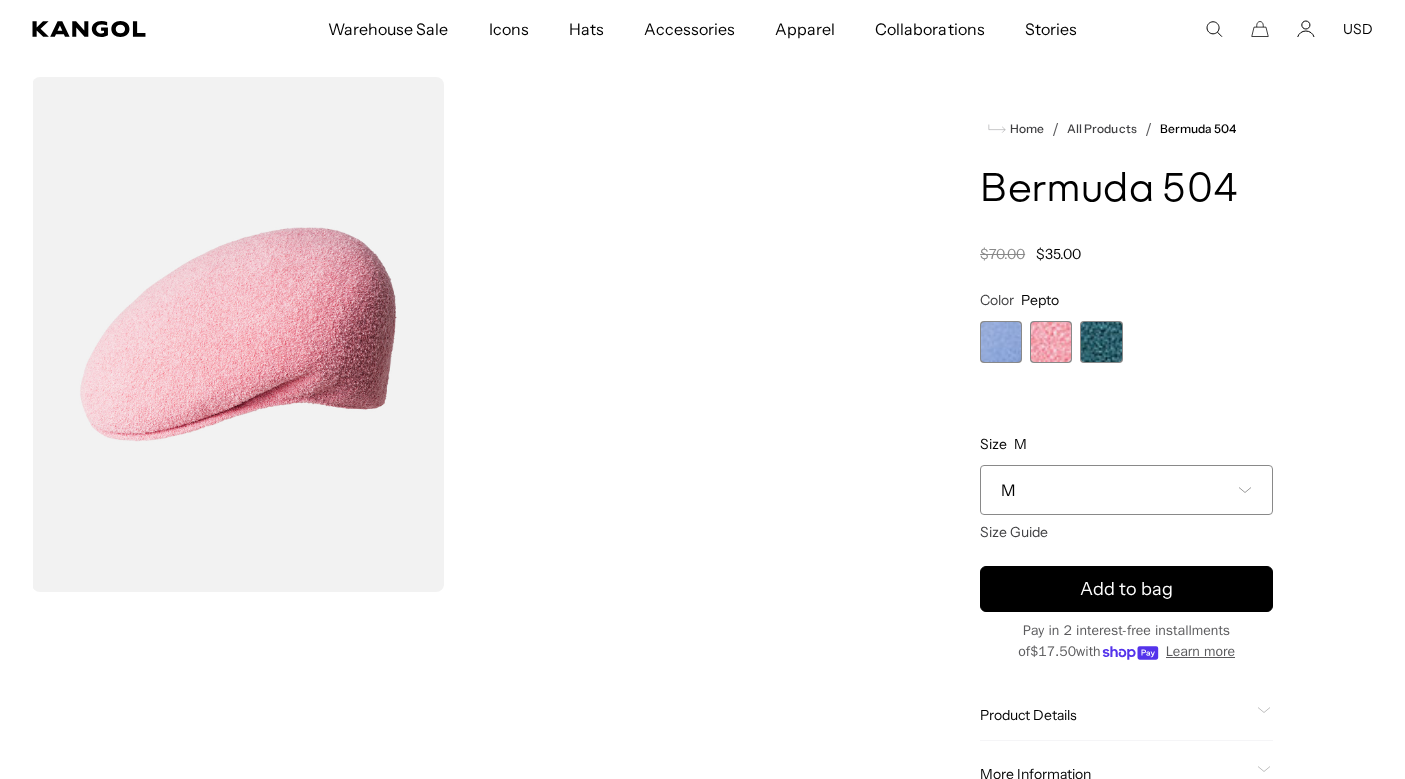 click at bounding box center [1001, 342] 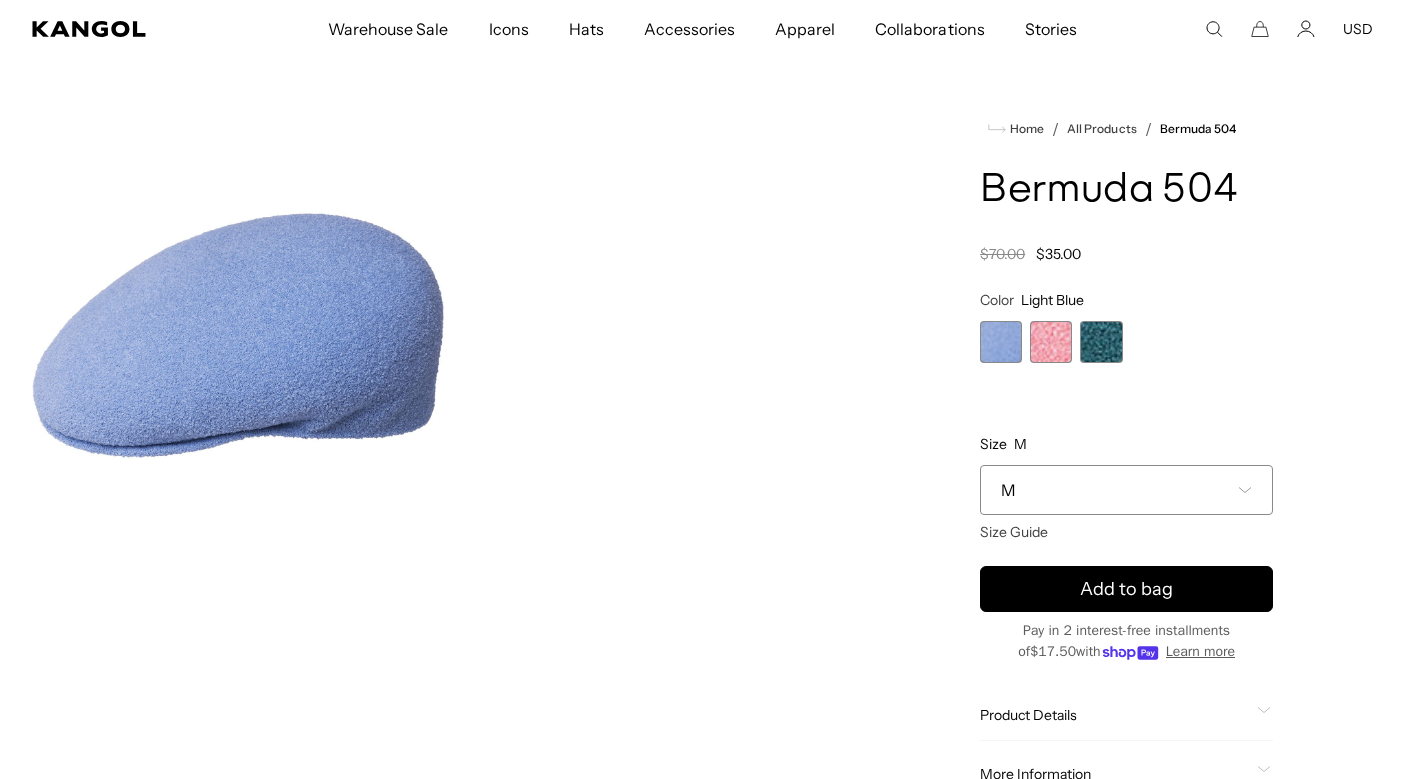 click at bounding box center [1051, 342] 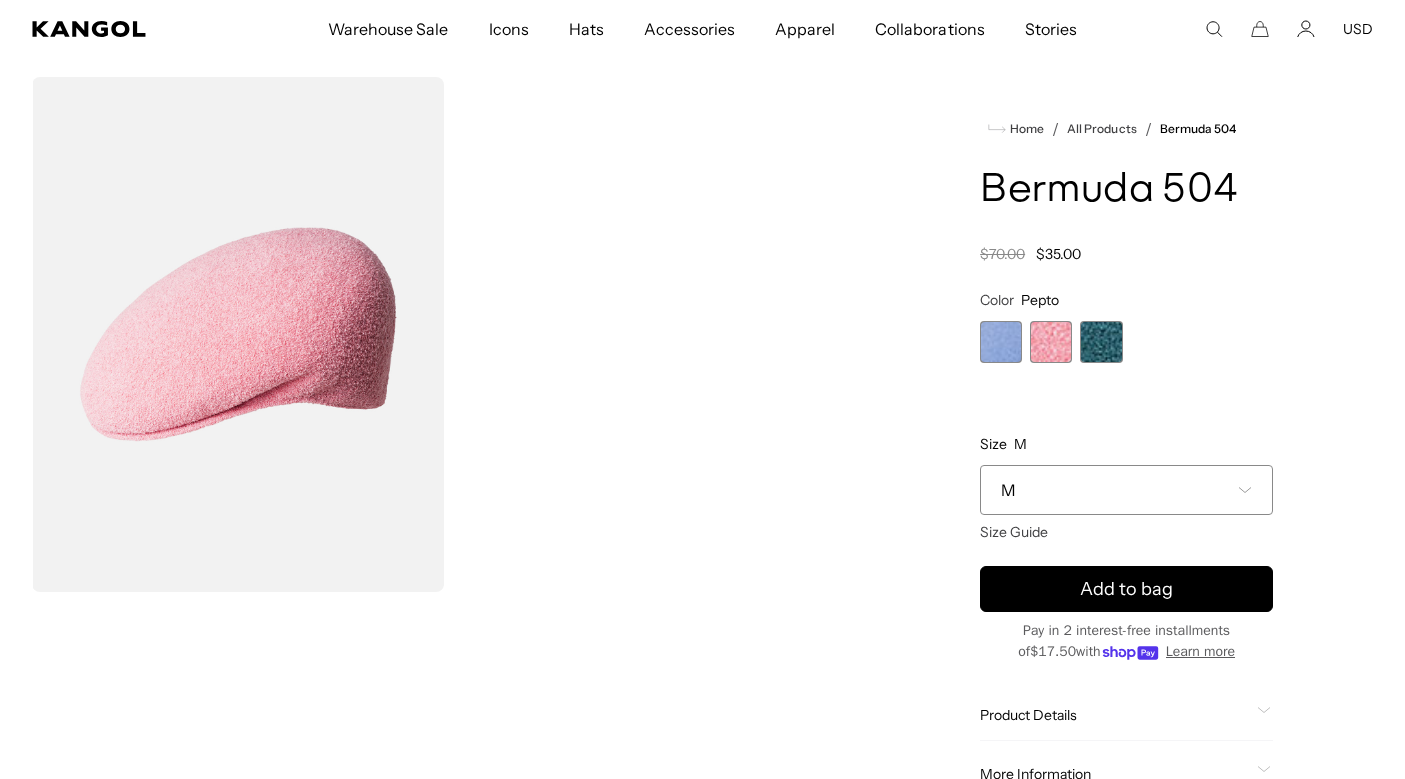 scroll, scrollTop: 0, scrollLeft: 412, axis: horizontal 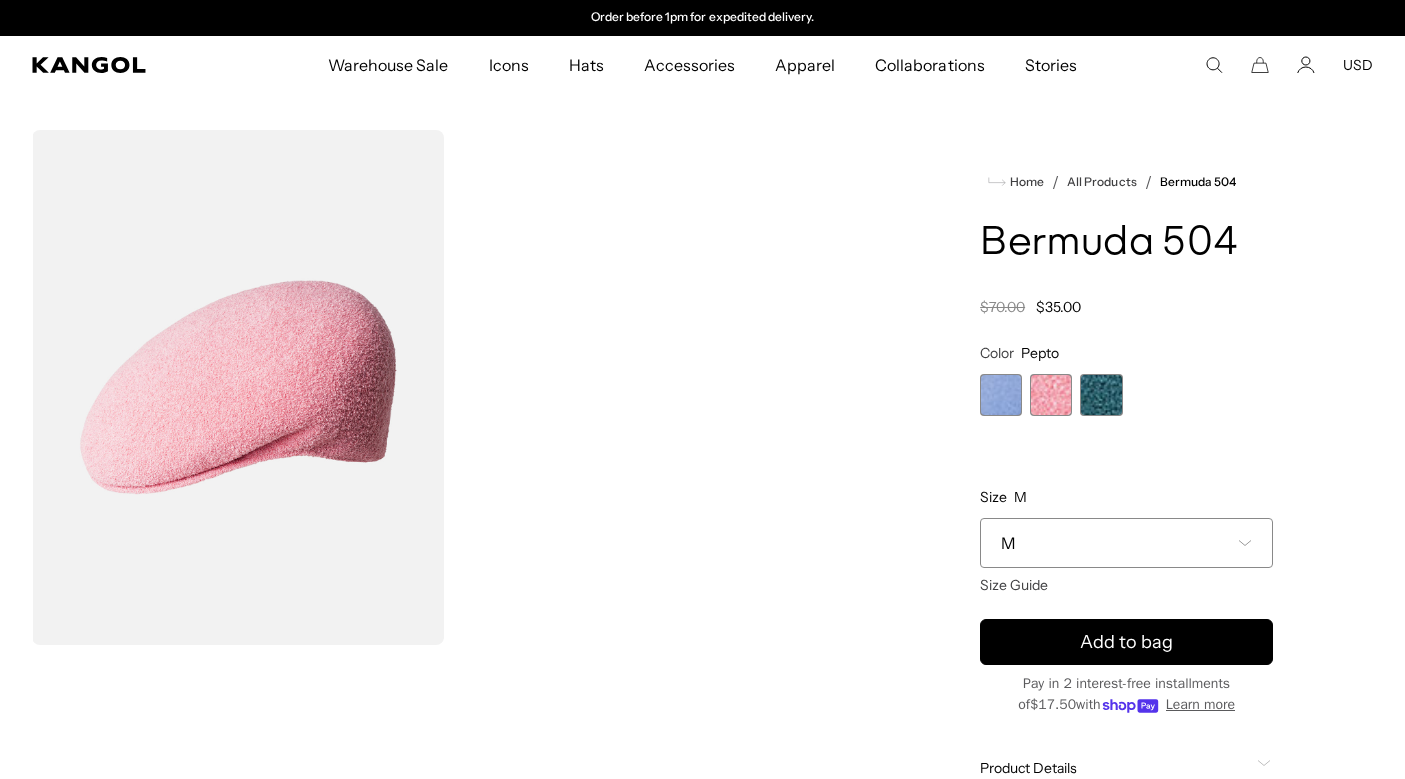 click at bounding box center (1001, 395) 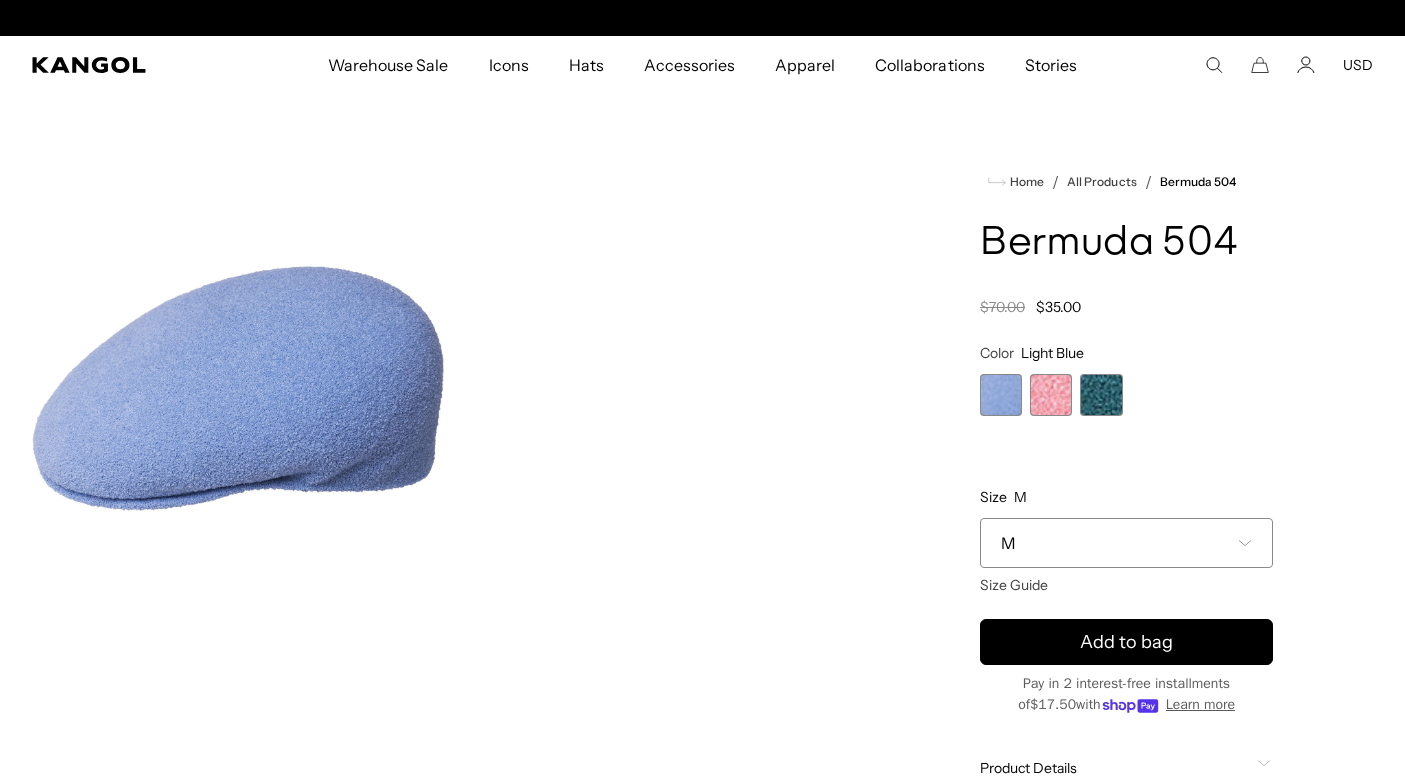 scroll, scrollTop: 0, scrollLeft: 0, axis: both 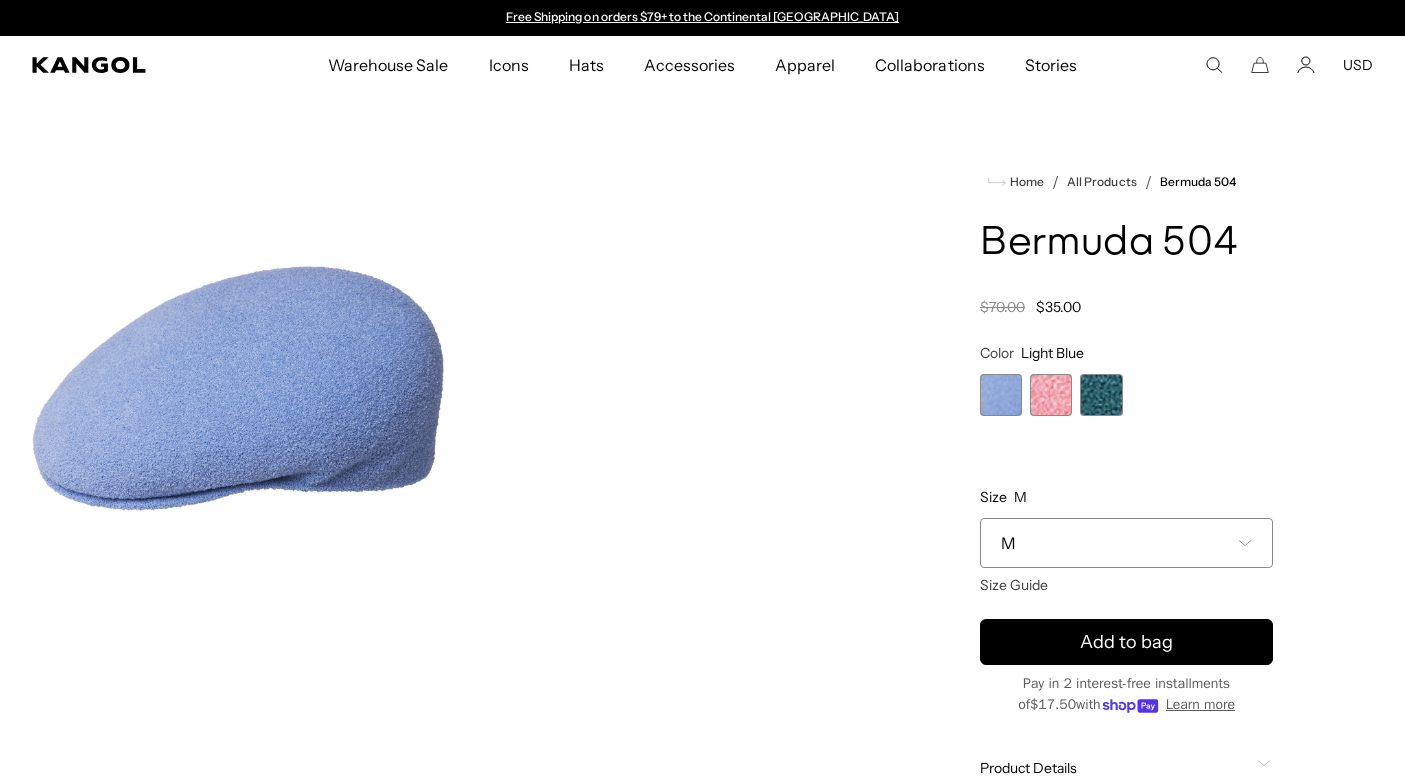 click at bounding box center [1051, 395] 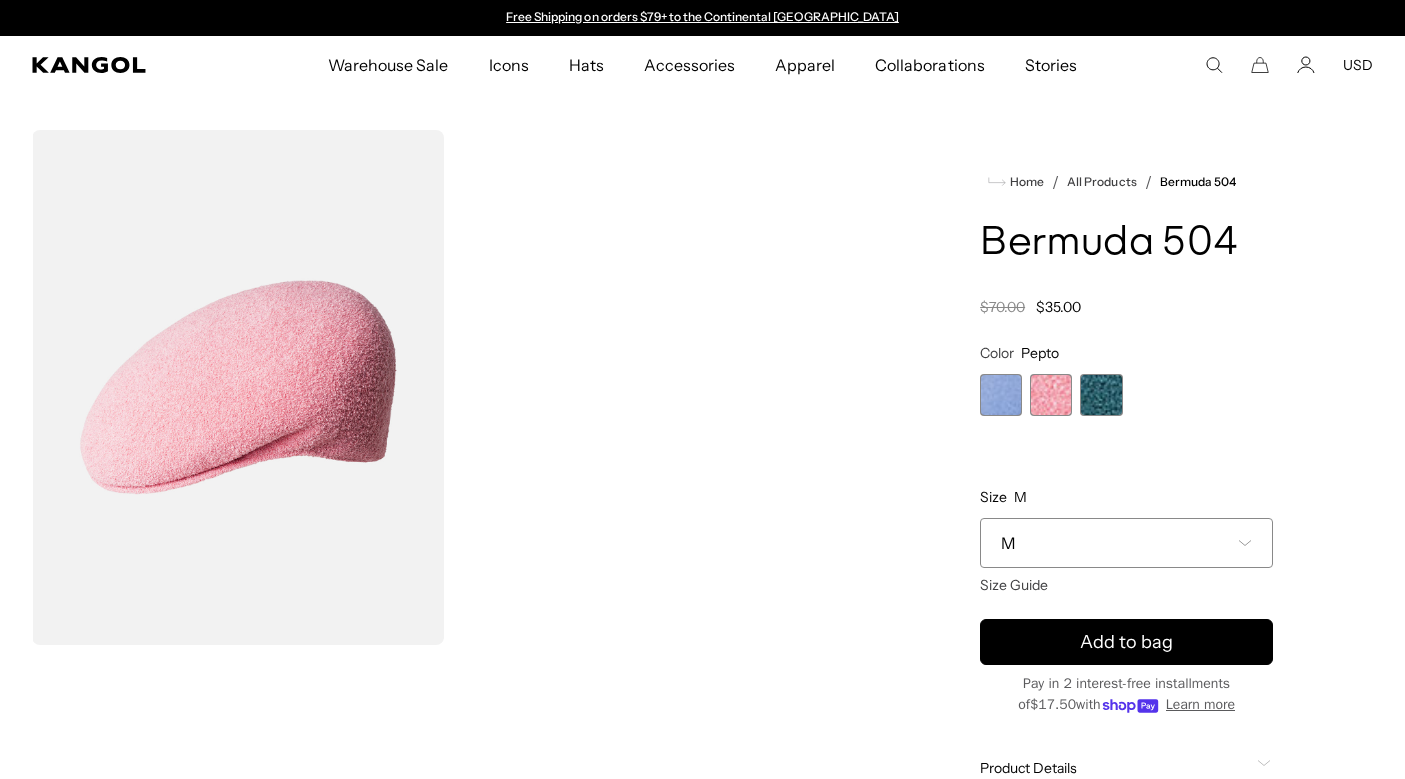click at bounding box center [1001, 395] 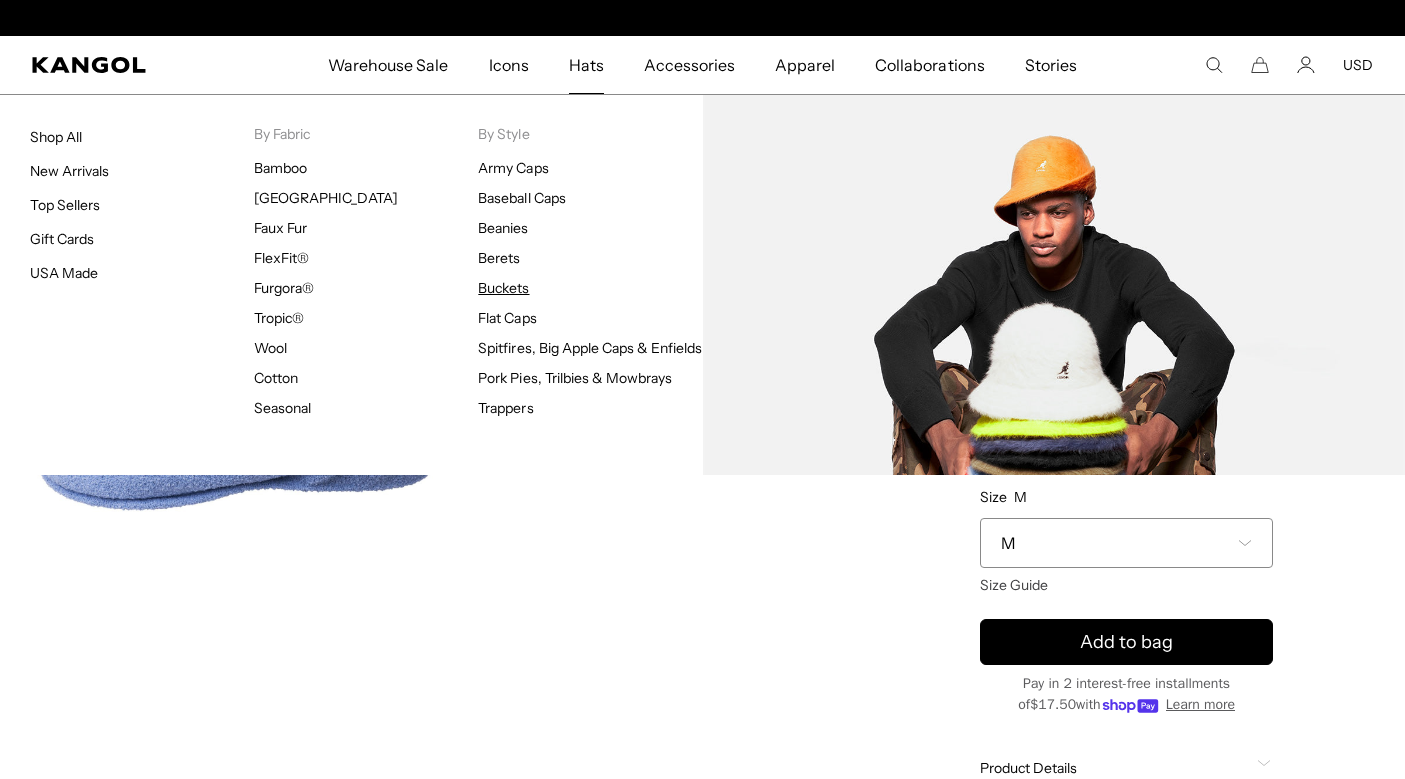 scroll, scrollTop: 0, scrollLeft: 412, axis: horizontal 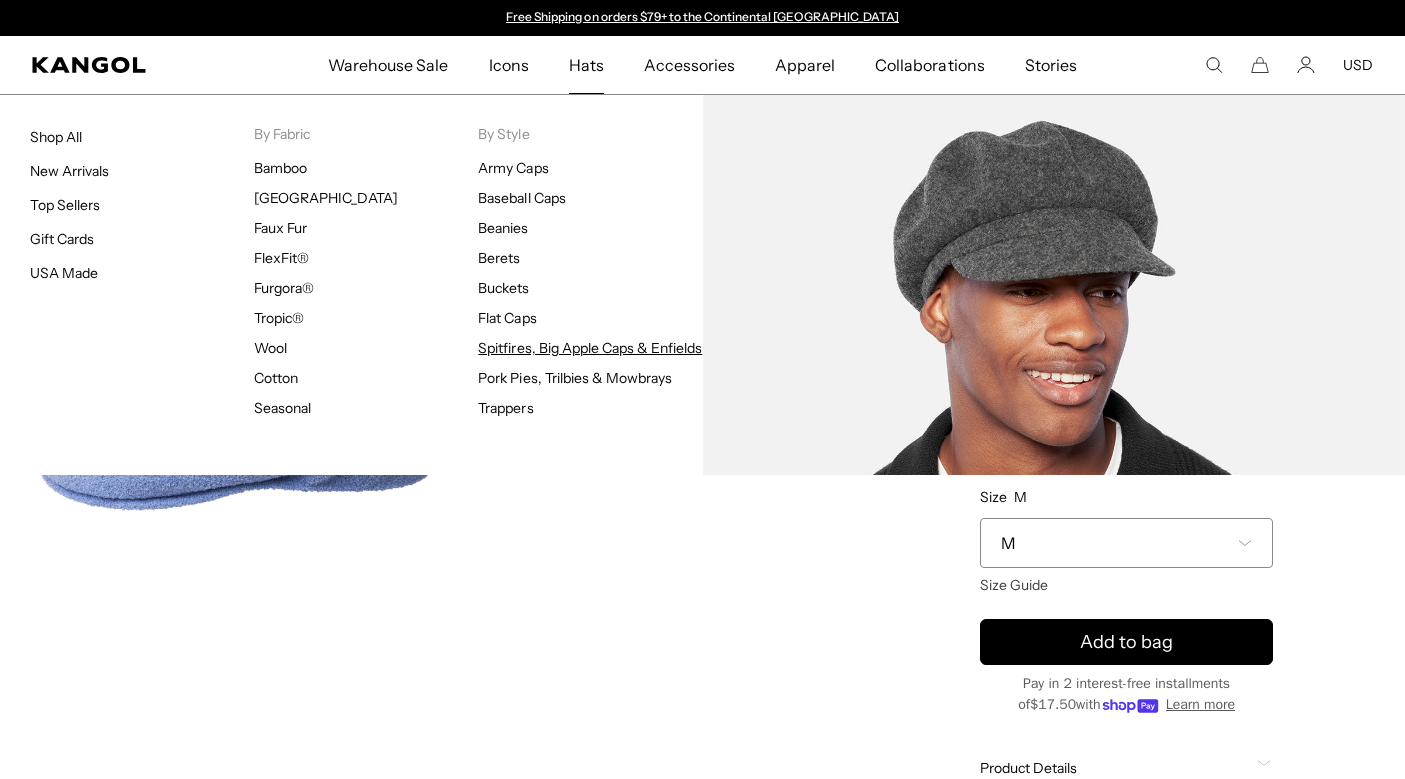 click on "Spitfires, Big Apple Caps & Enfields" at bounding box center (590, 348) 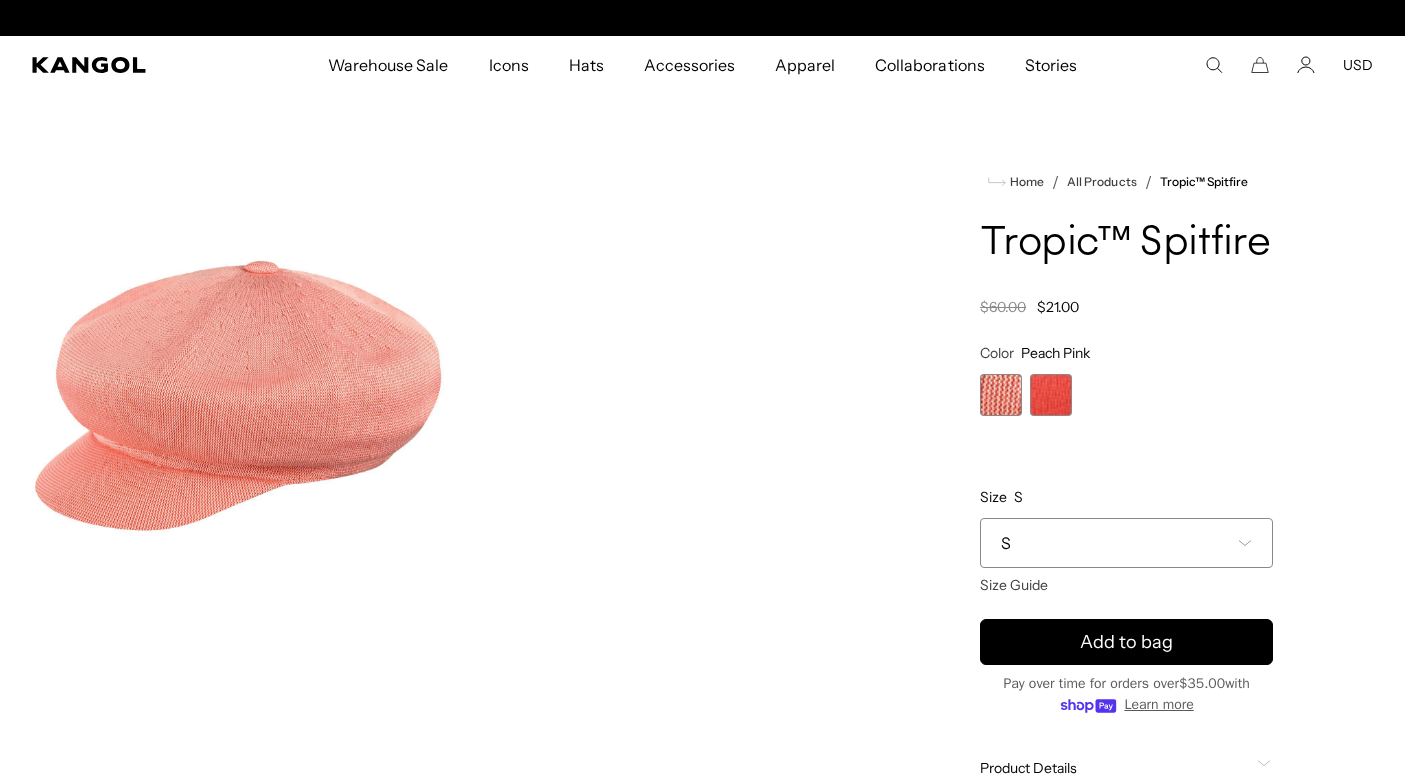 scroll, scrollTop: 0, scrollLeft: 0, axis: both 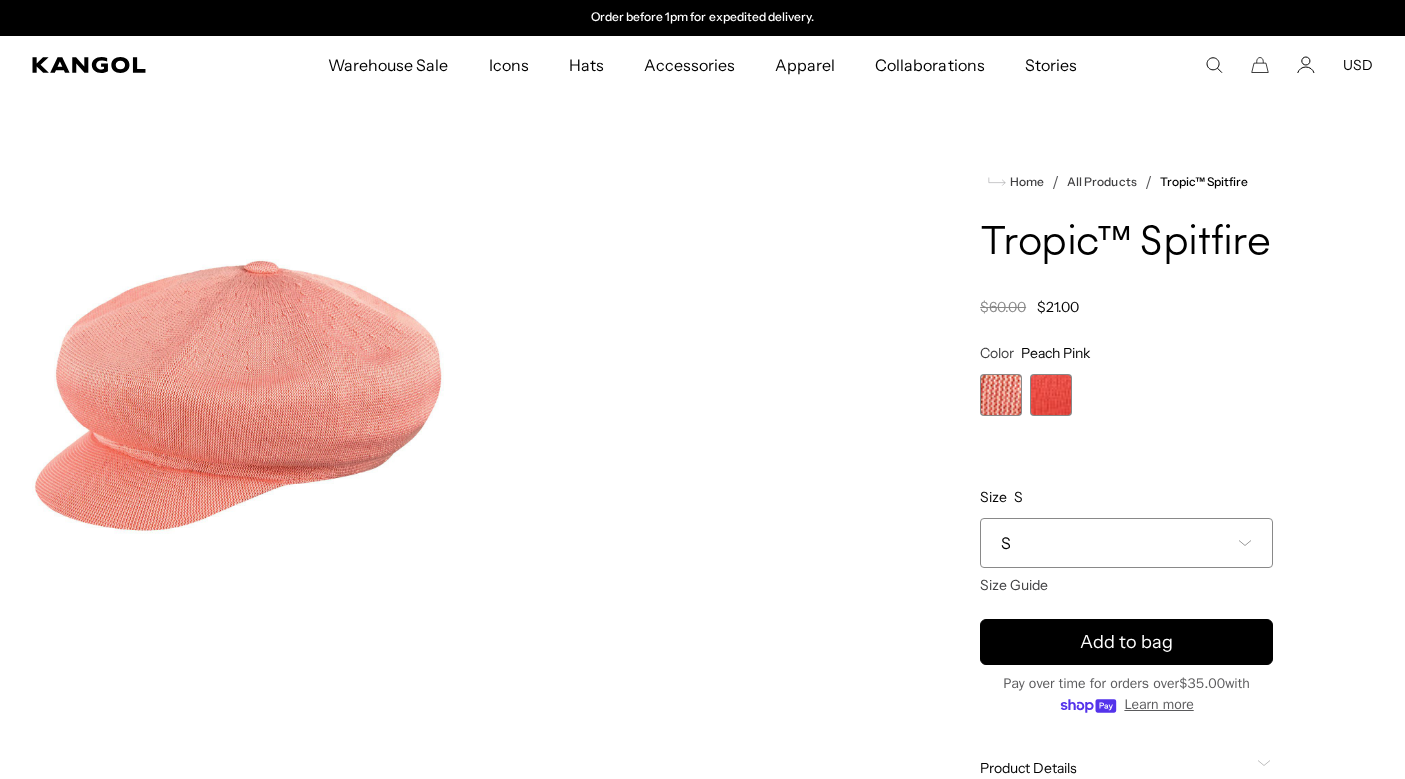 click at bounding box center [1051, 395] 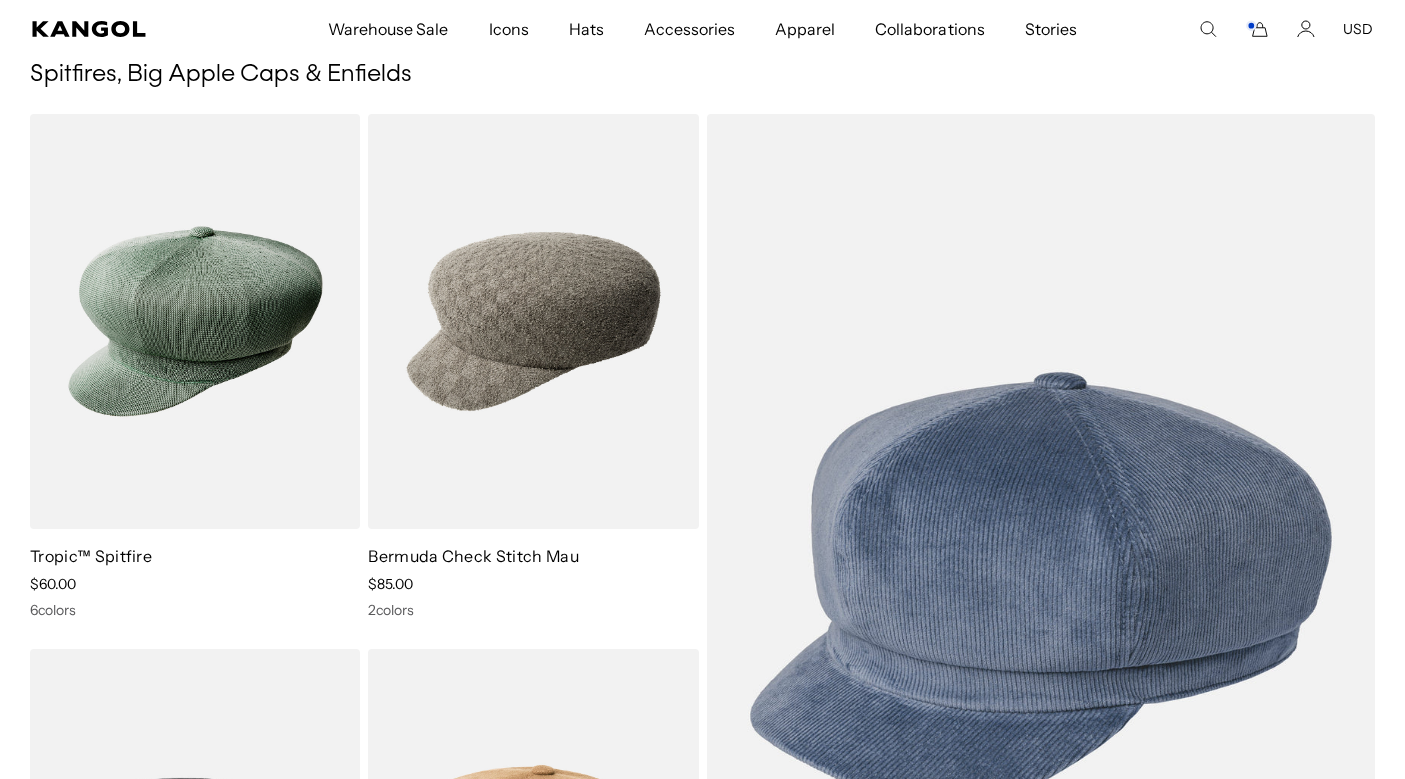 scroll, scrollTop: 0, scrollLeft: 0, axis: both 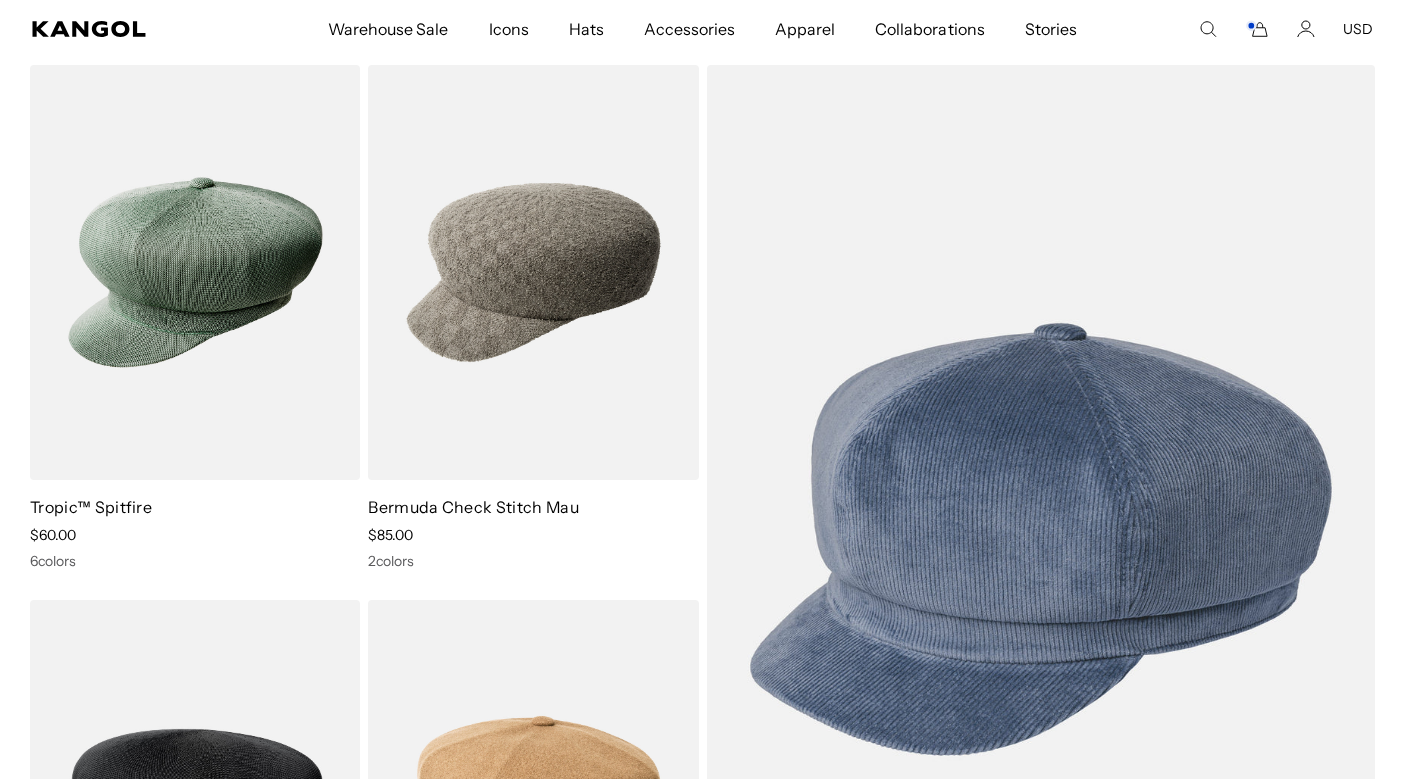 click 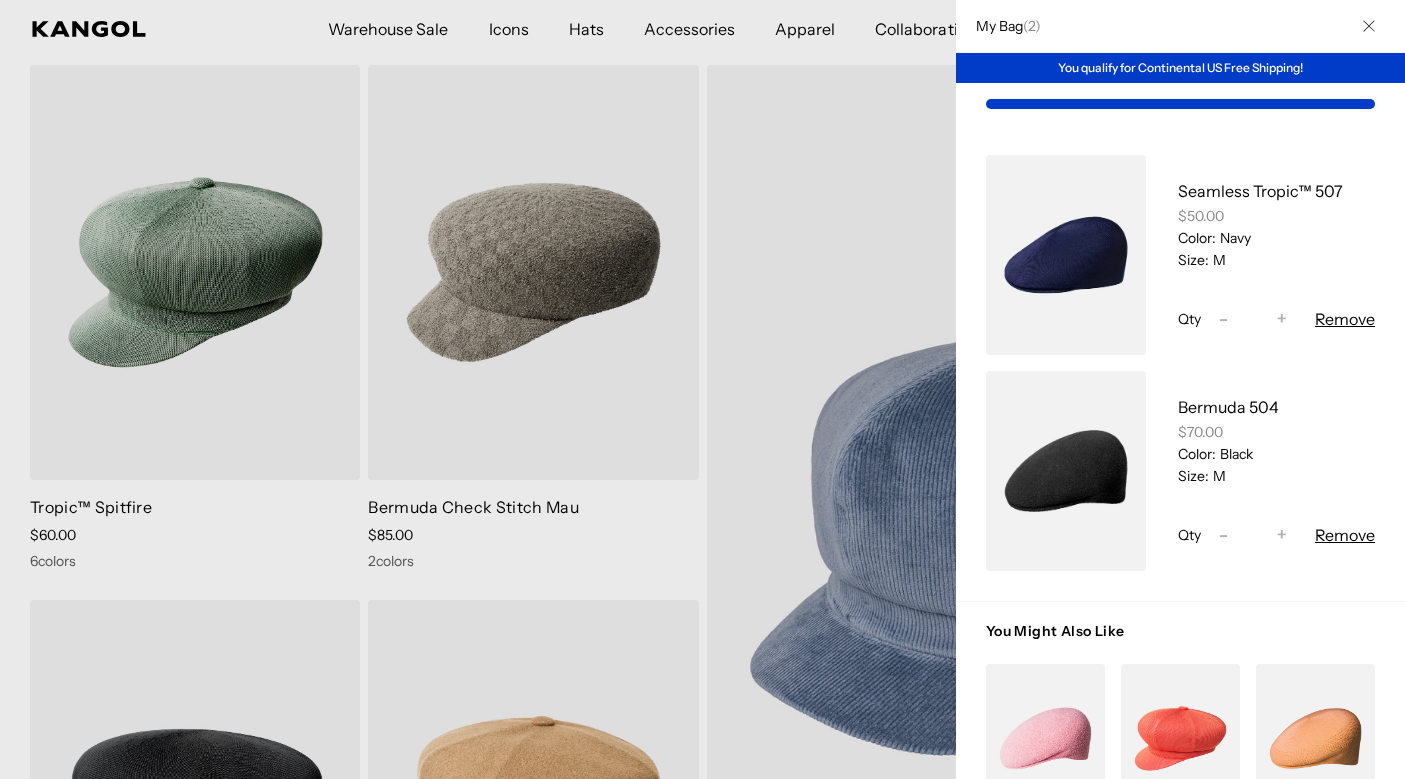 scroll, scrollTop: 0, scrollLeft: 412, axis: horizontal 